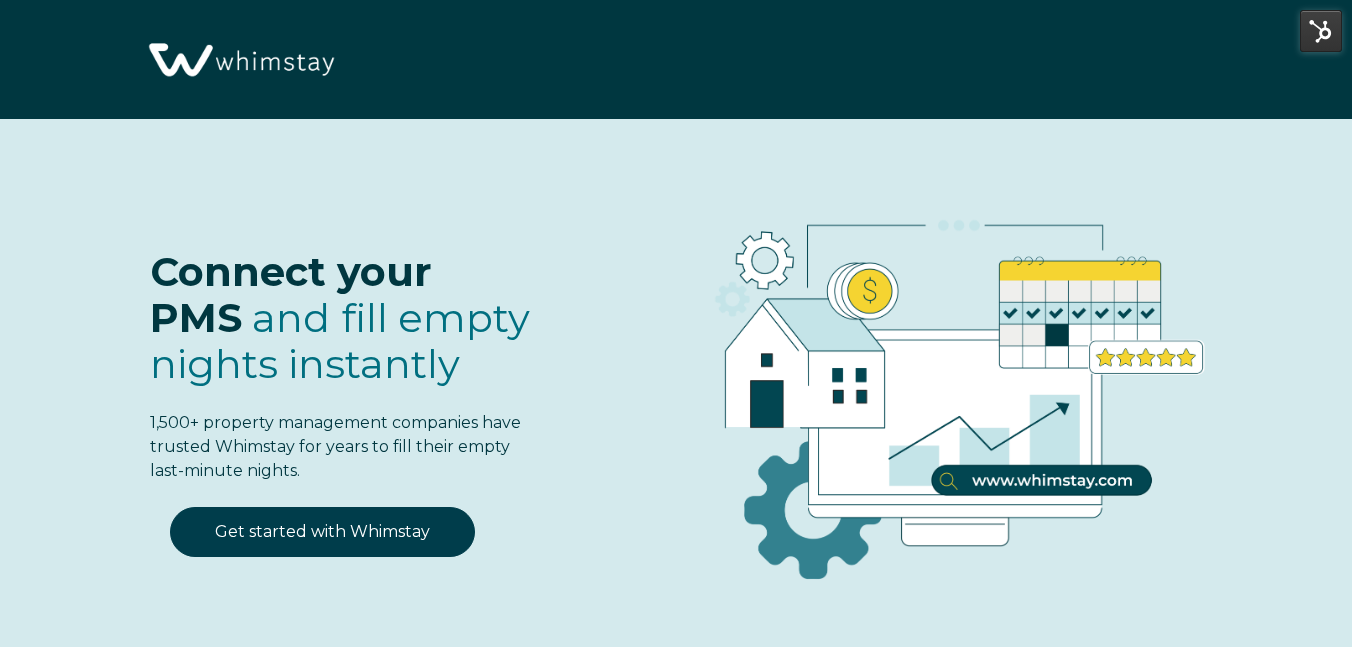 select on "US" 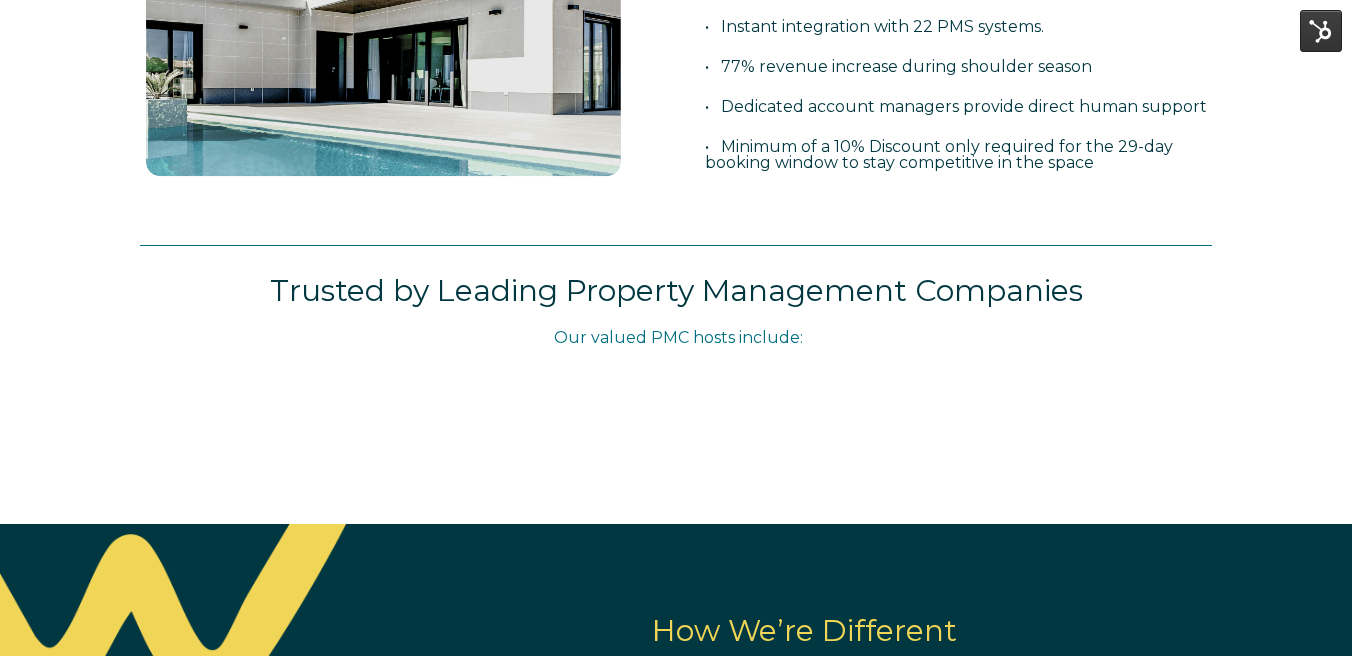scroll, scrollTop: 1012, scrollLeft: 0, axis: vertical 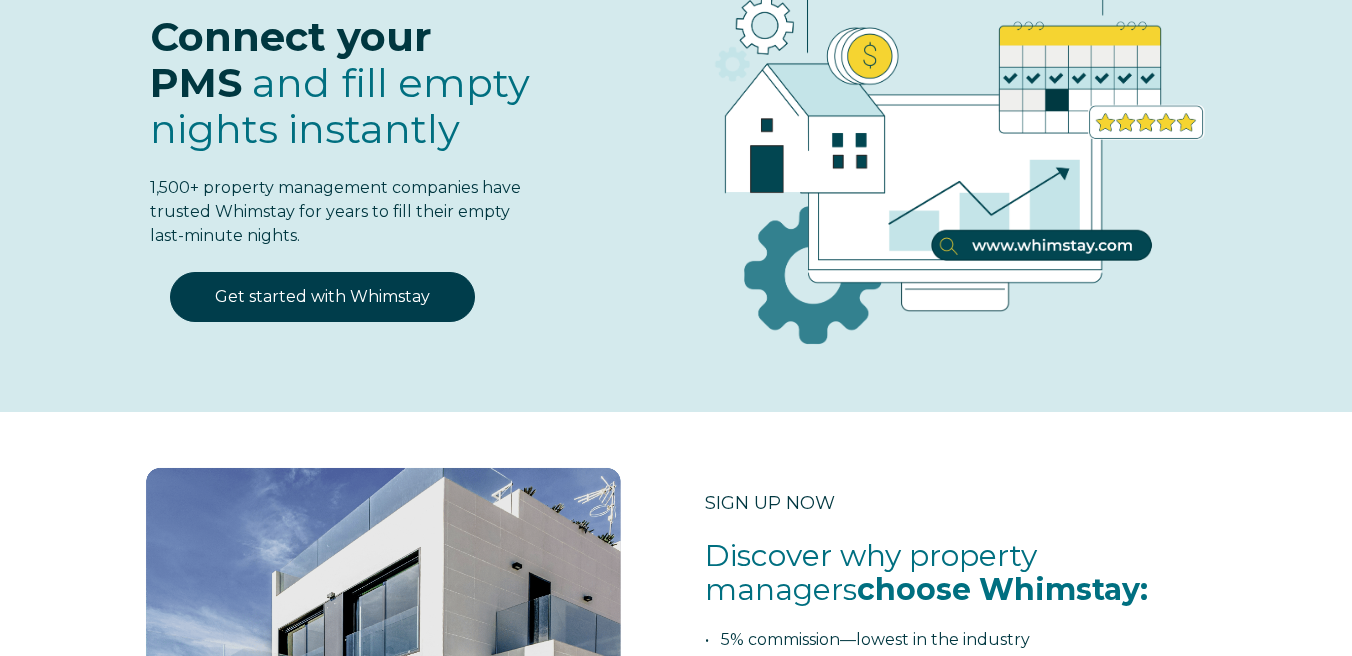 select on "US" 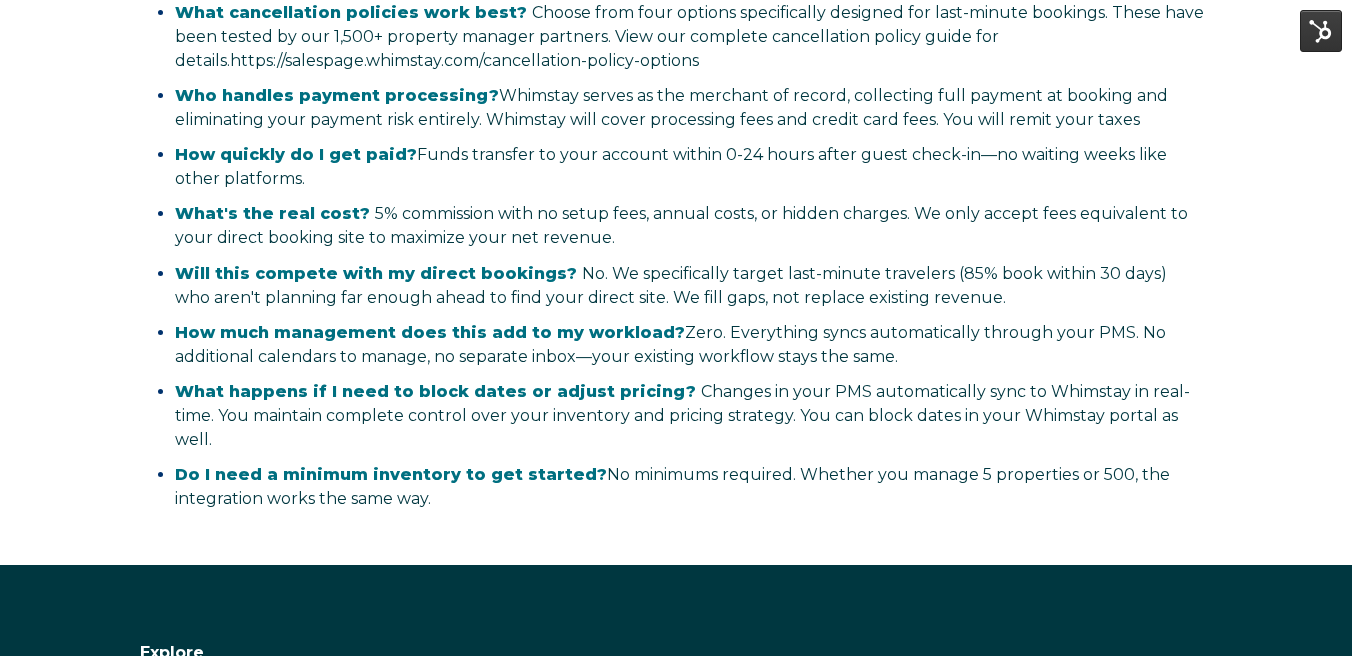 scroll, scrollTop: 4495, scrollLeft: 0, axis: vertical 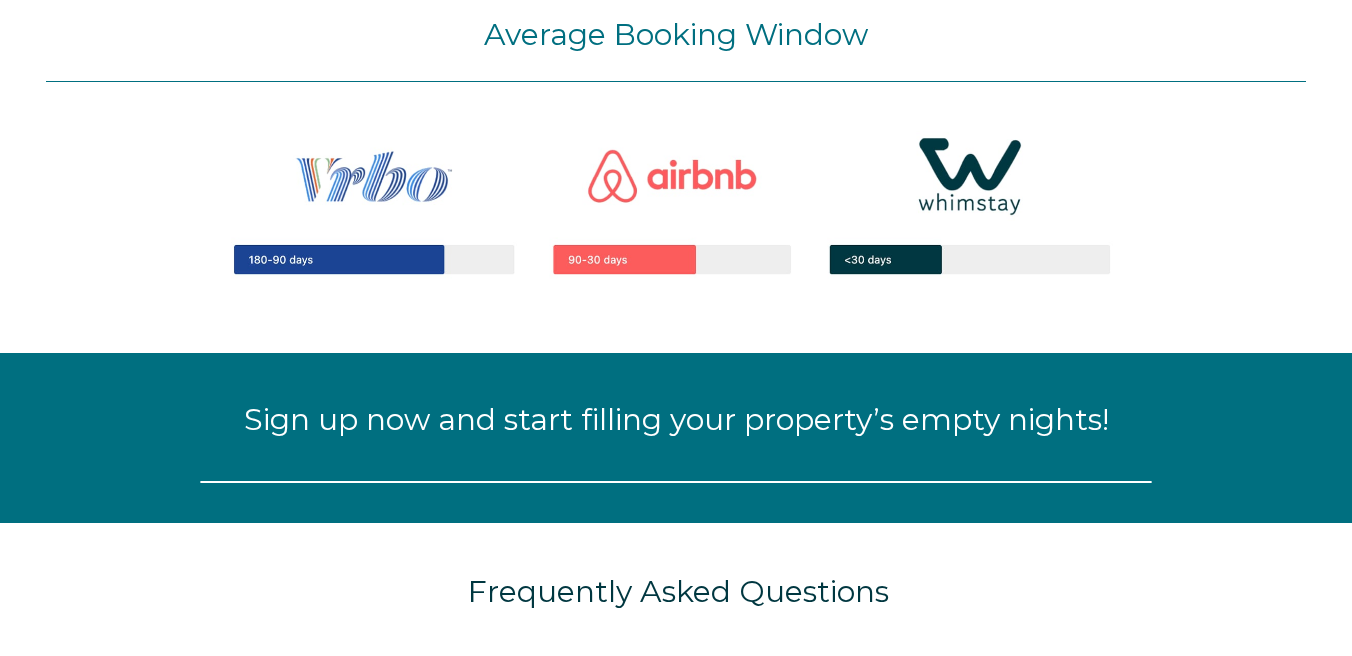 select on "US" 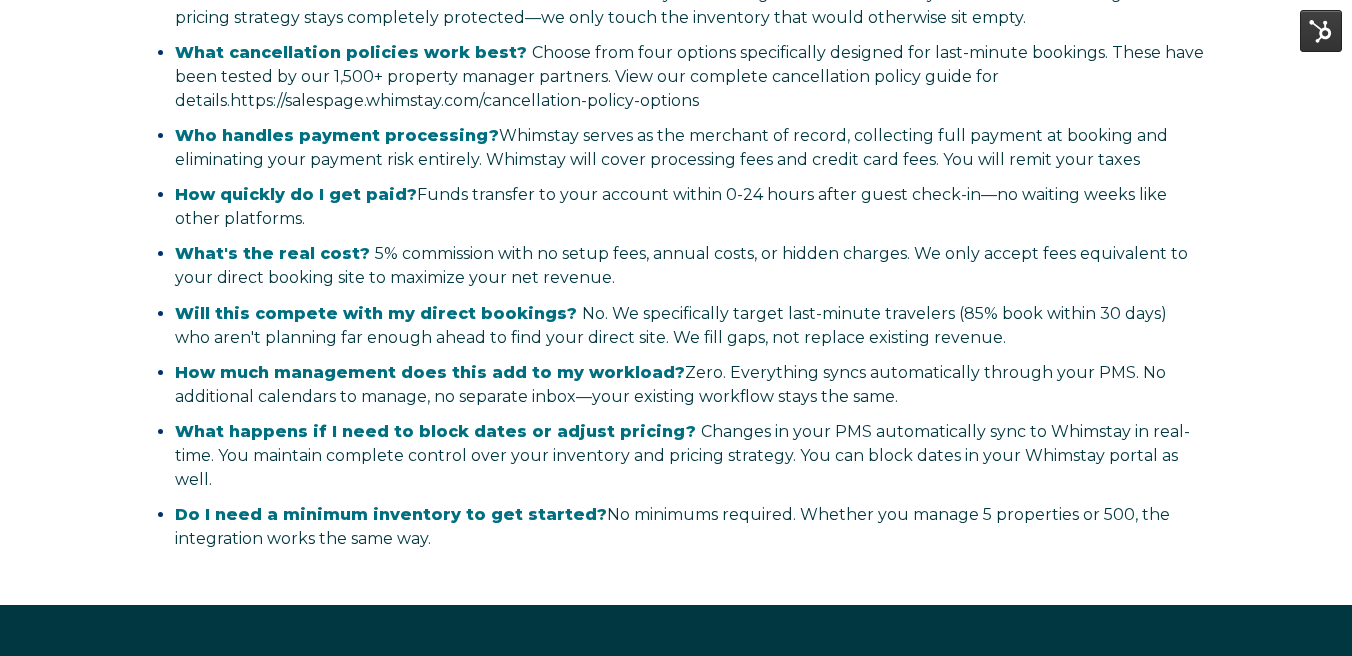 scroll, scrollTop: 4495, scrollLeft: 0, axis: vertical 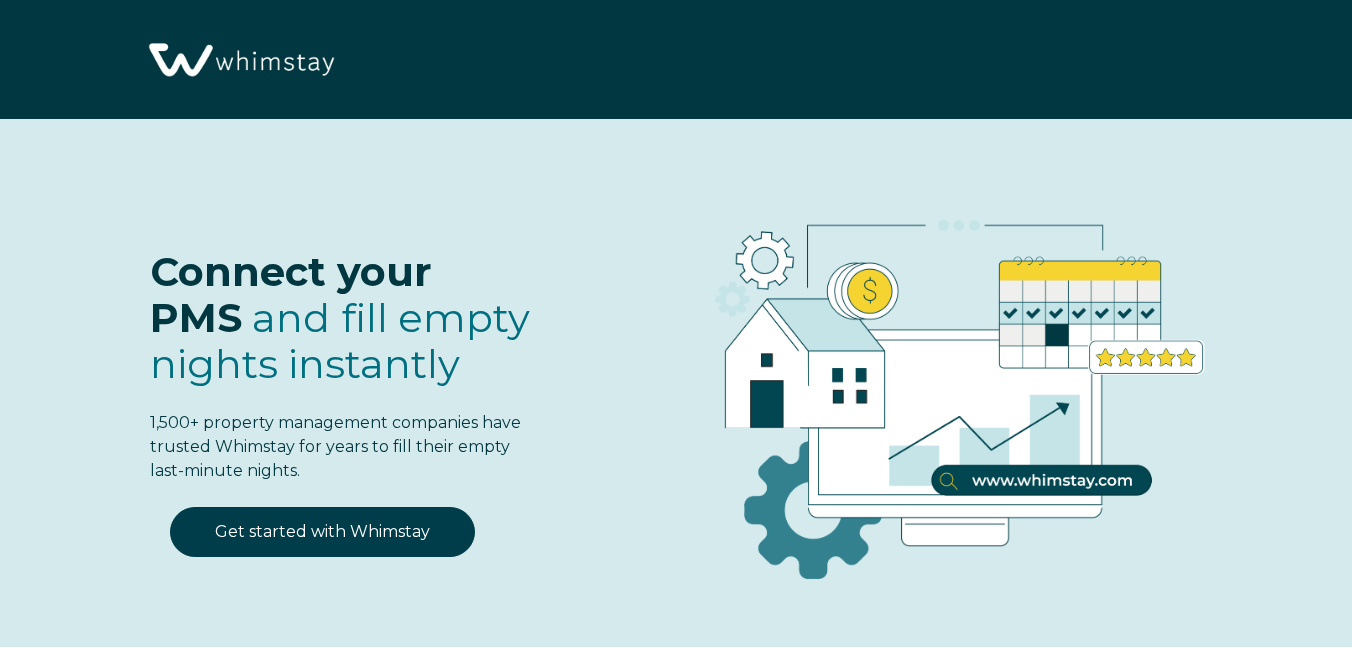 select on "US" 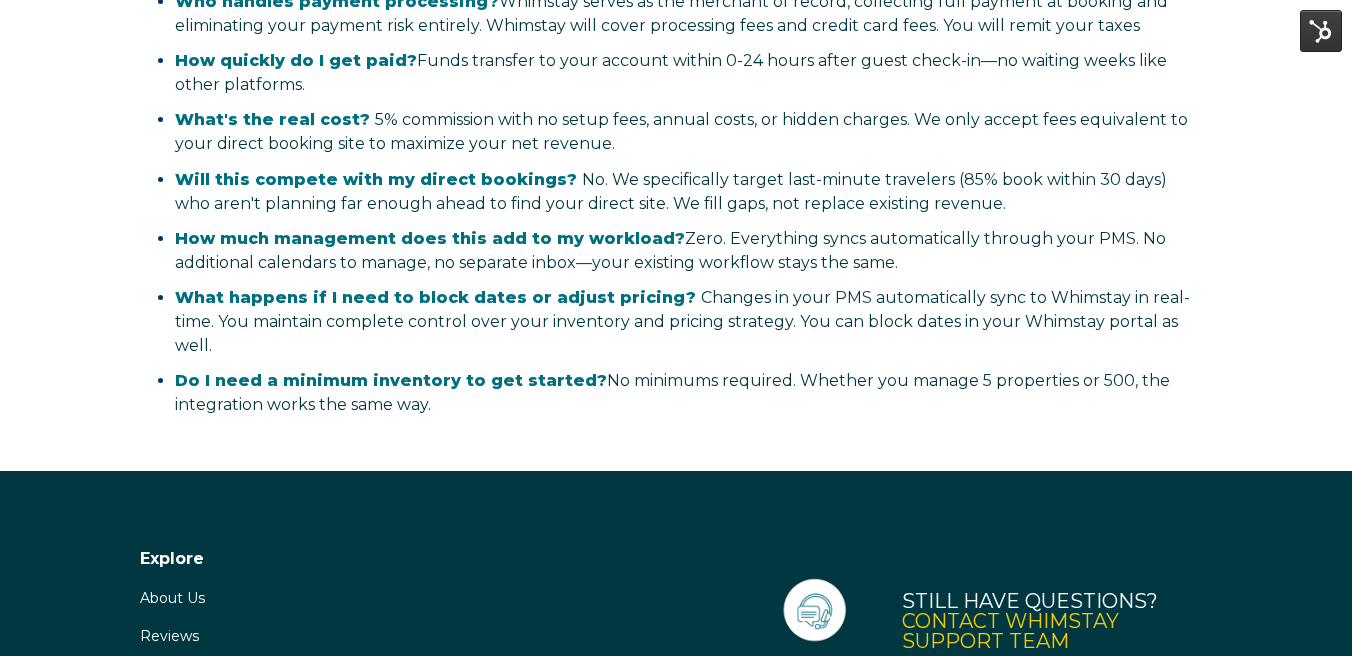 scroll, scrollTop: 4516, scrollLeft: 0, axis: vertical 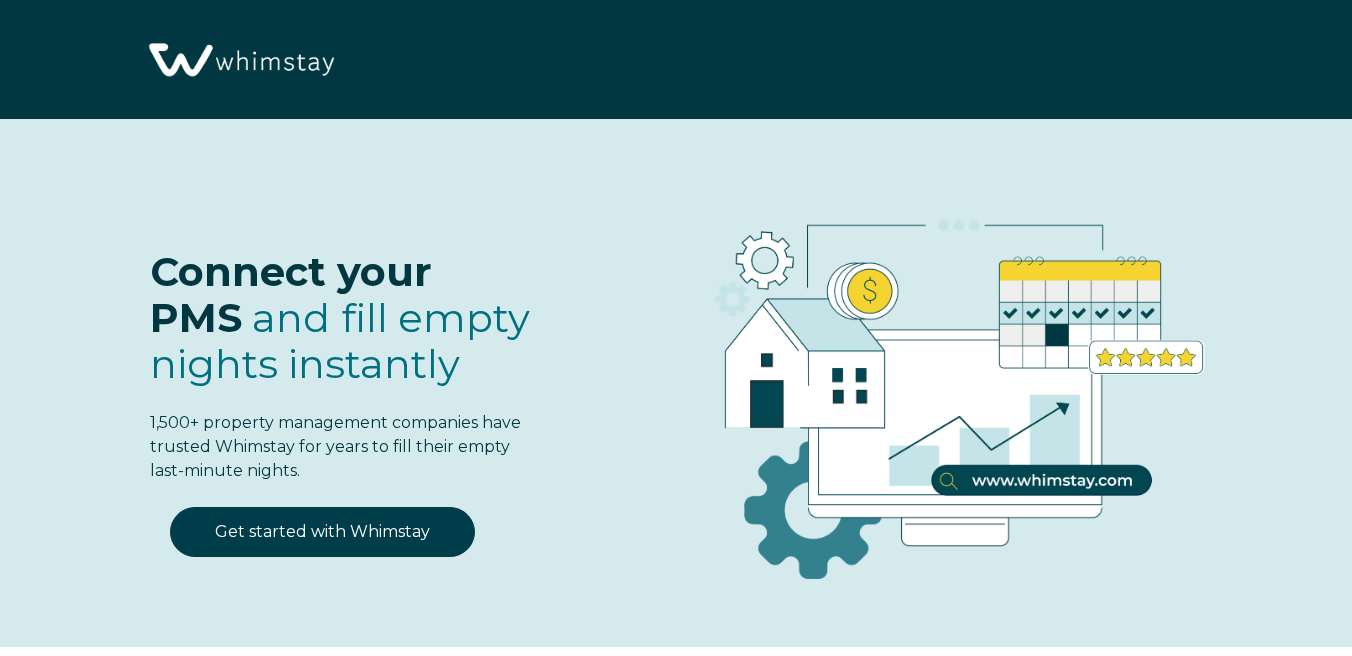 select on "US" 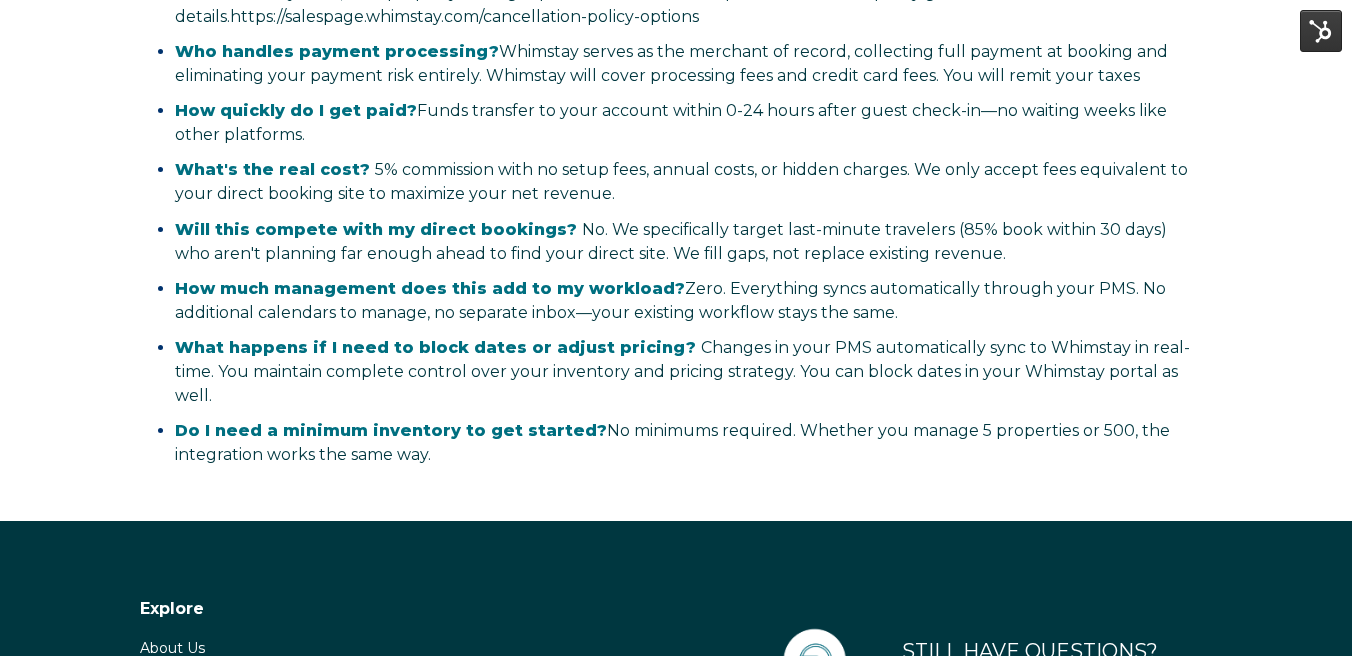 scroll, scrollTop: 4516, scrollLeft: 0, axis: vertical 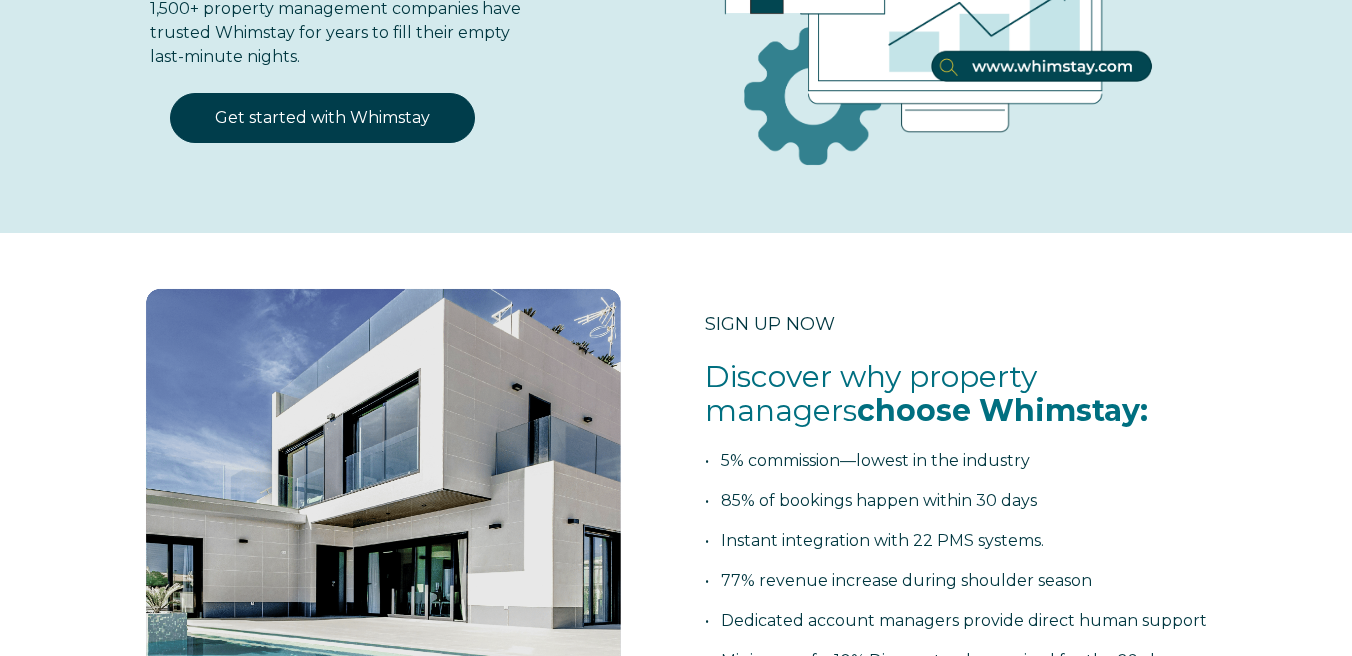 select on "US" 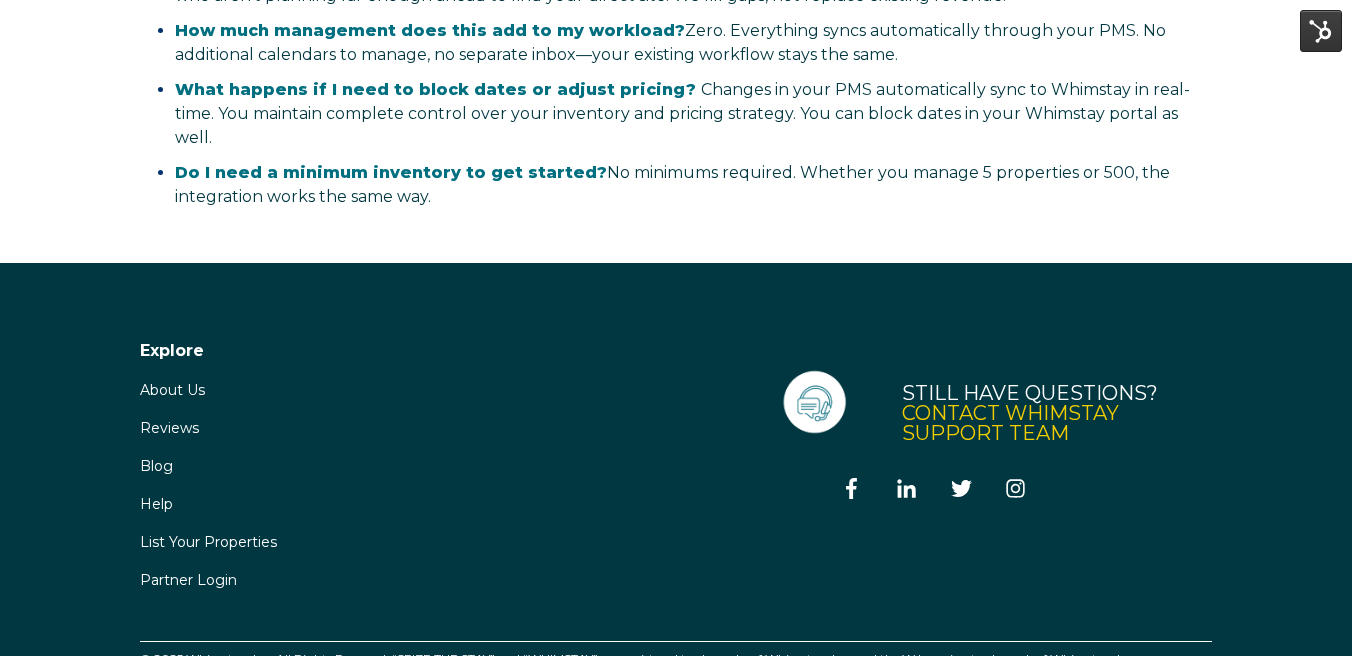 scroll, scrollTop: 4516, scrollLeft: 0, axis: vertical 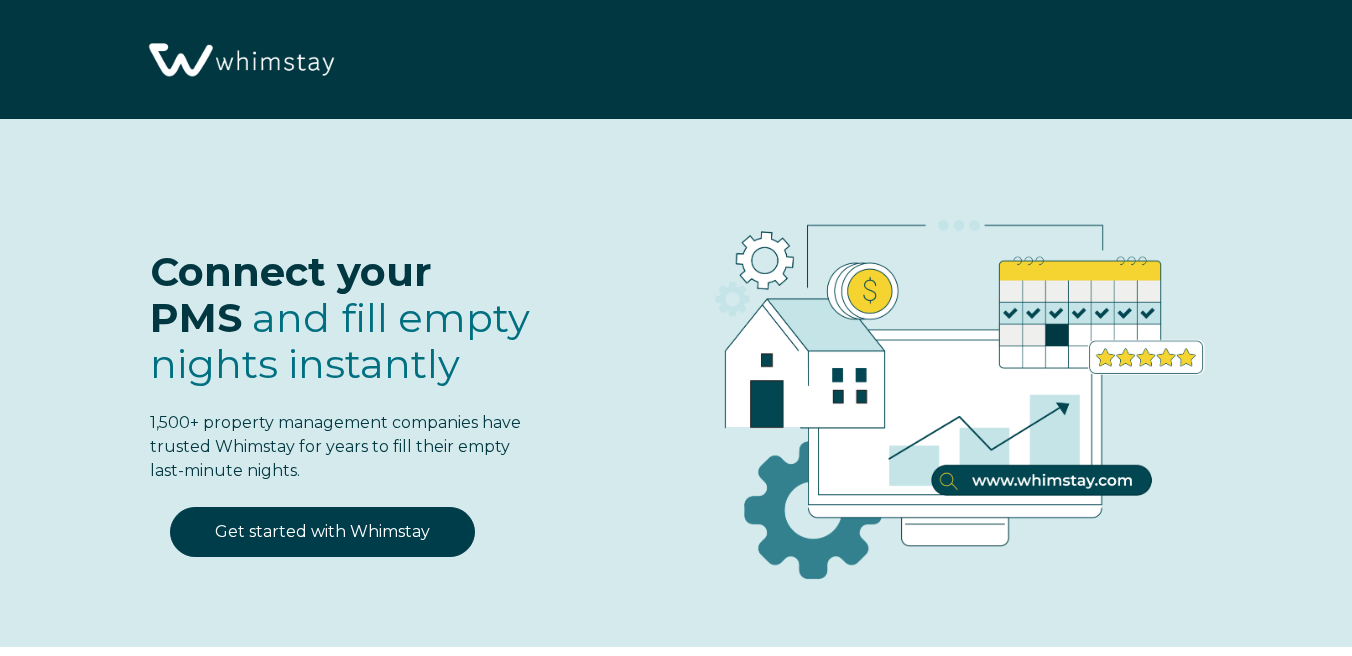 select on "US" 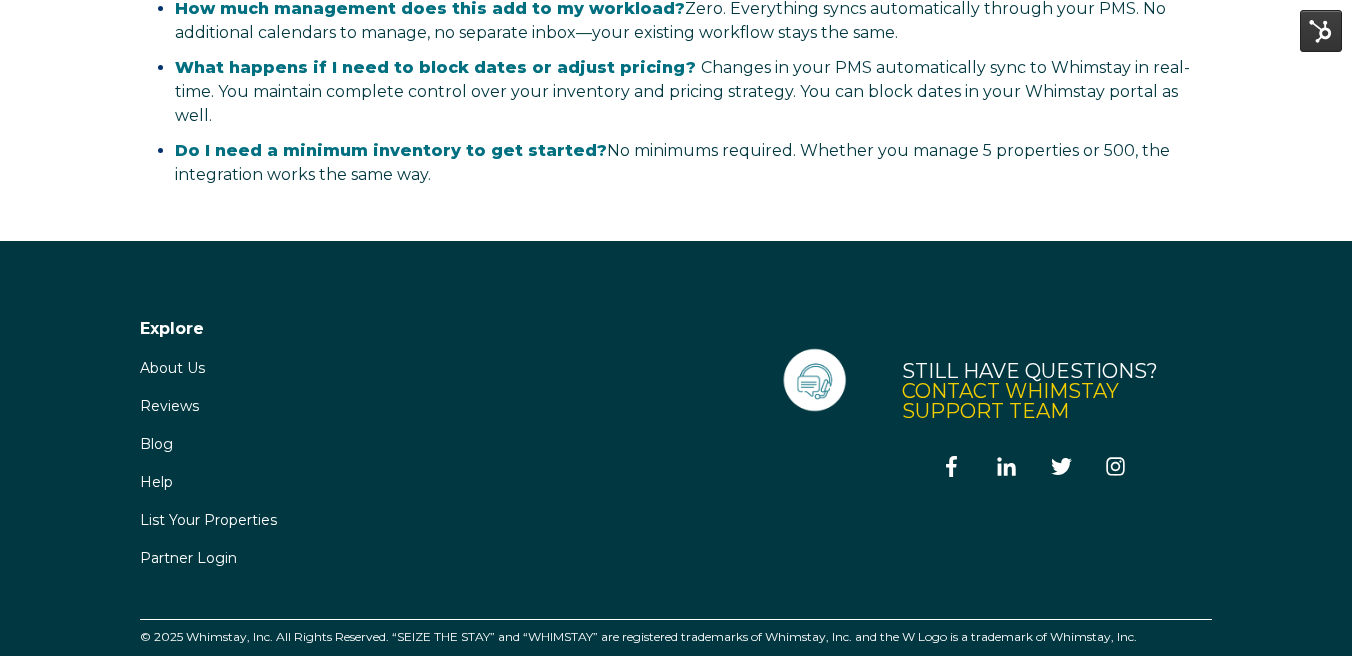 scroll, scrollTop: 4504, scrollLeft: 0, axis: vertical 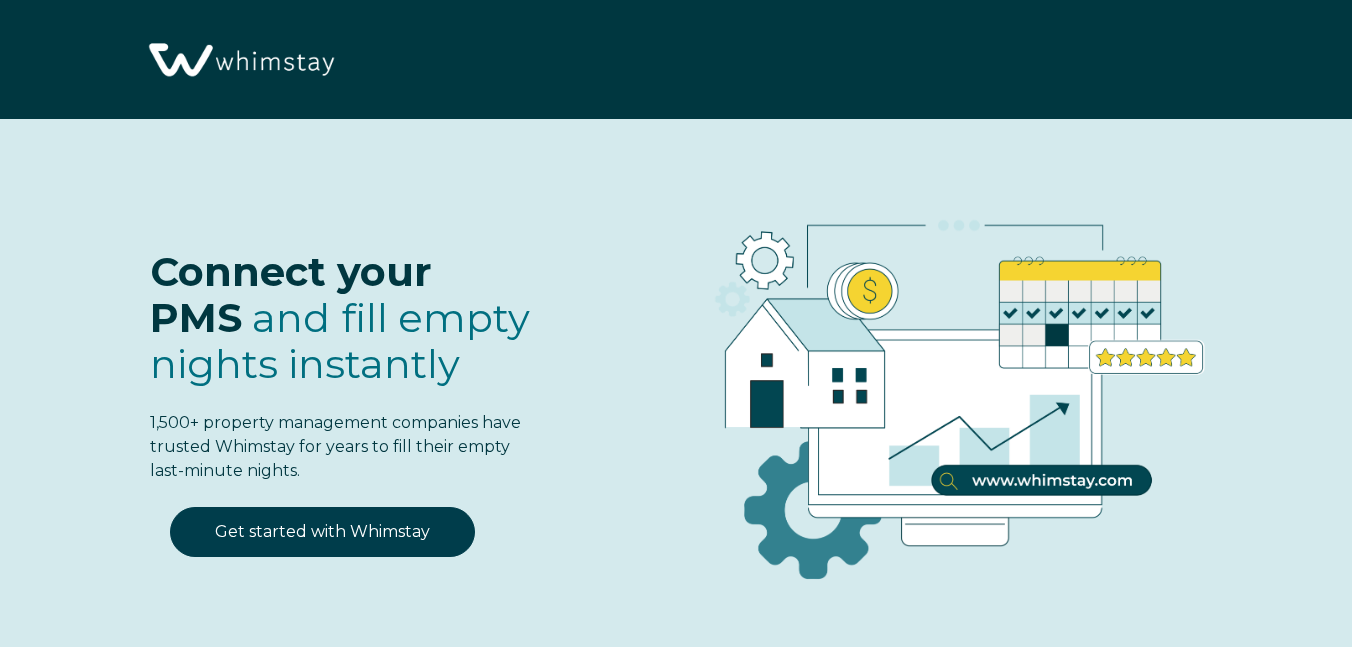 select on "US" 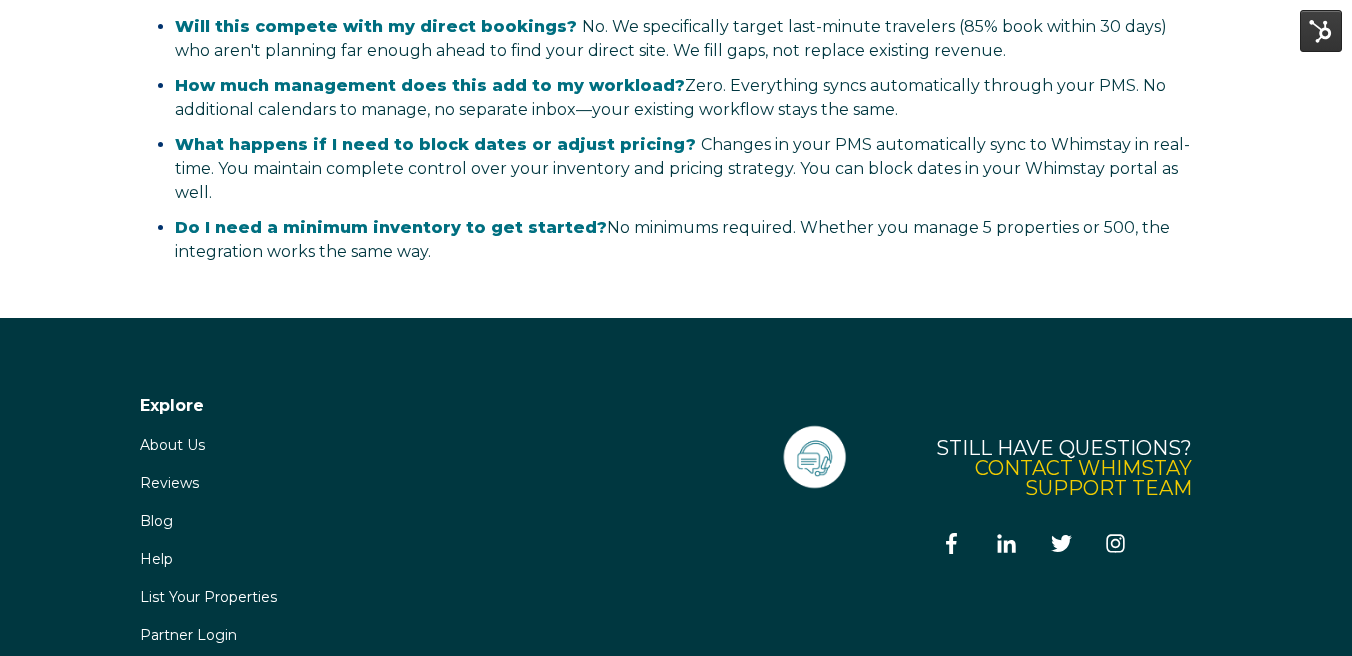 scroll, scrollTop: 4516, scrollLeft: 0, axis: vertical 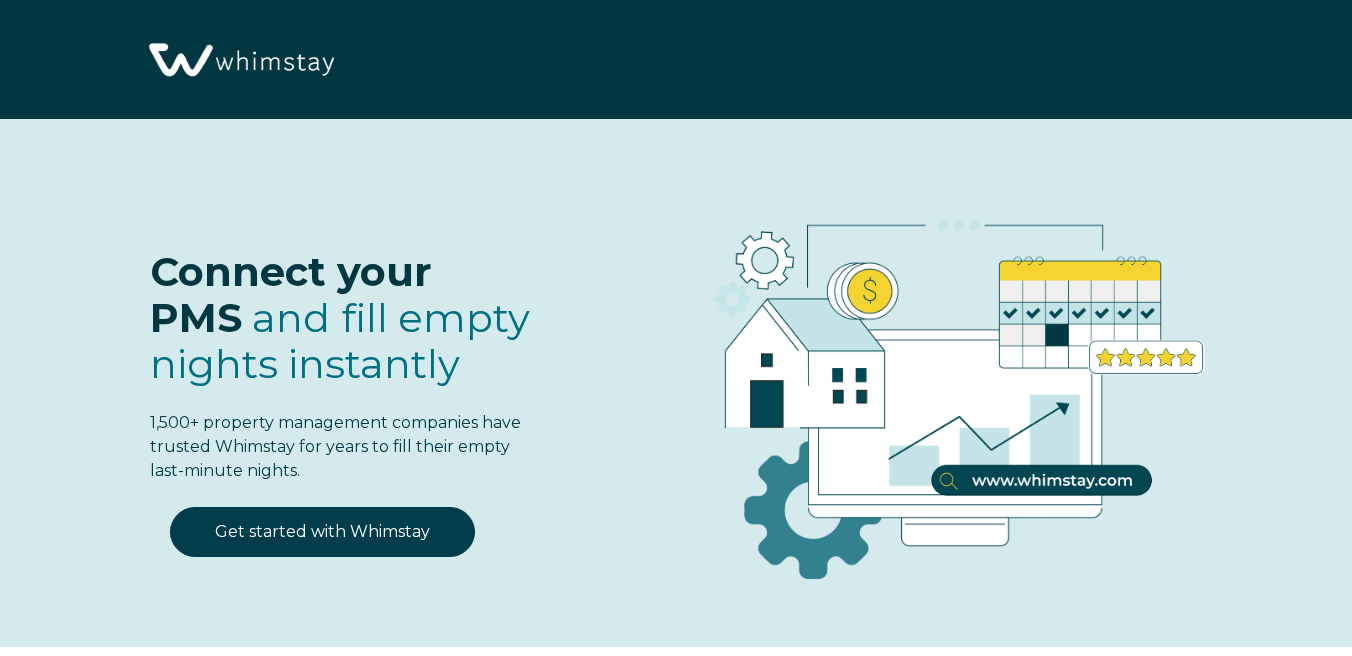 select on "US" 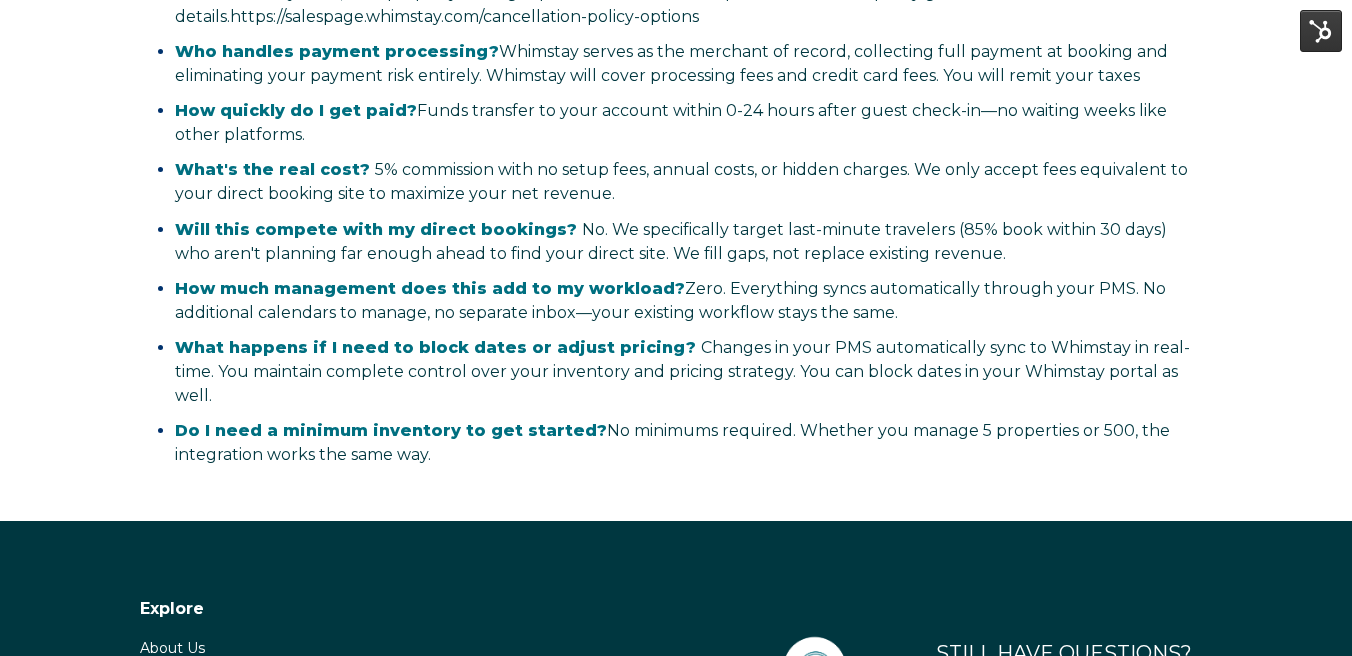 scroll, scrollTop: 4516, scrollLeft: 0, axis: vertical 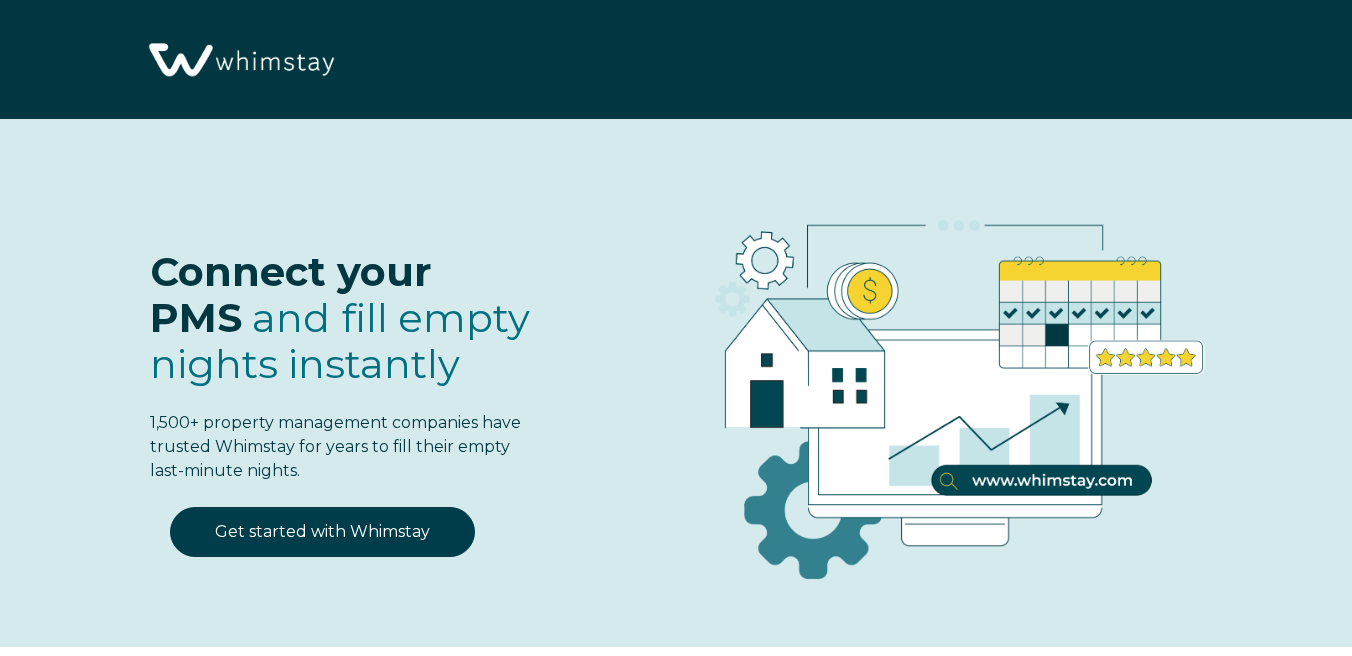 select on "US" 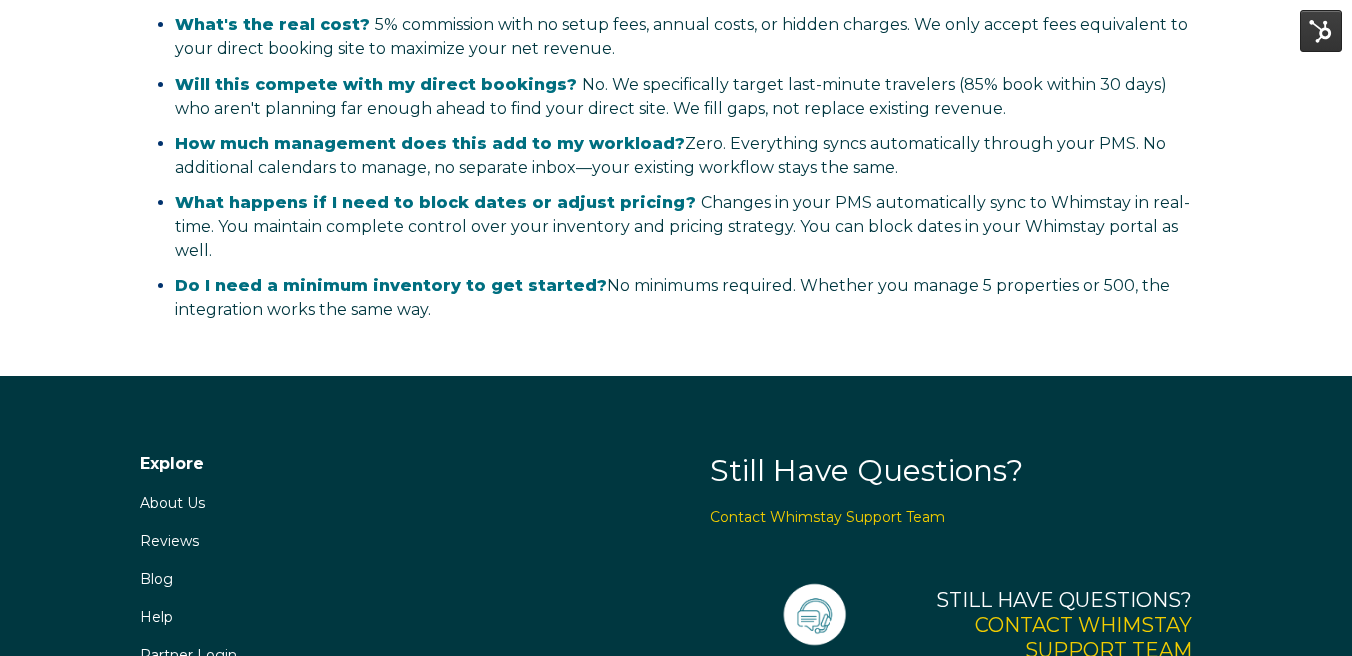 scroll, scrollTop: 4535, scrollLeft: 0, axis: vertical 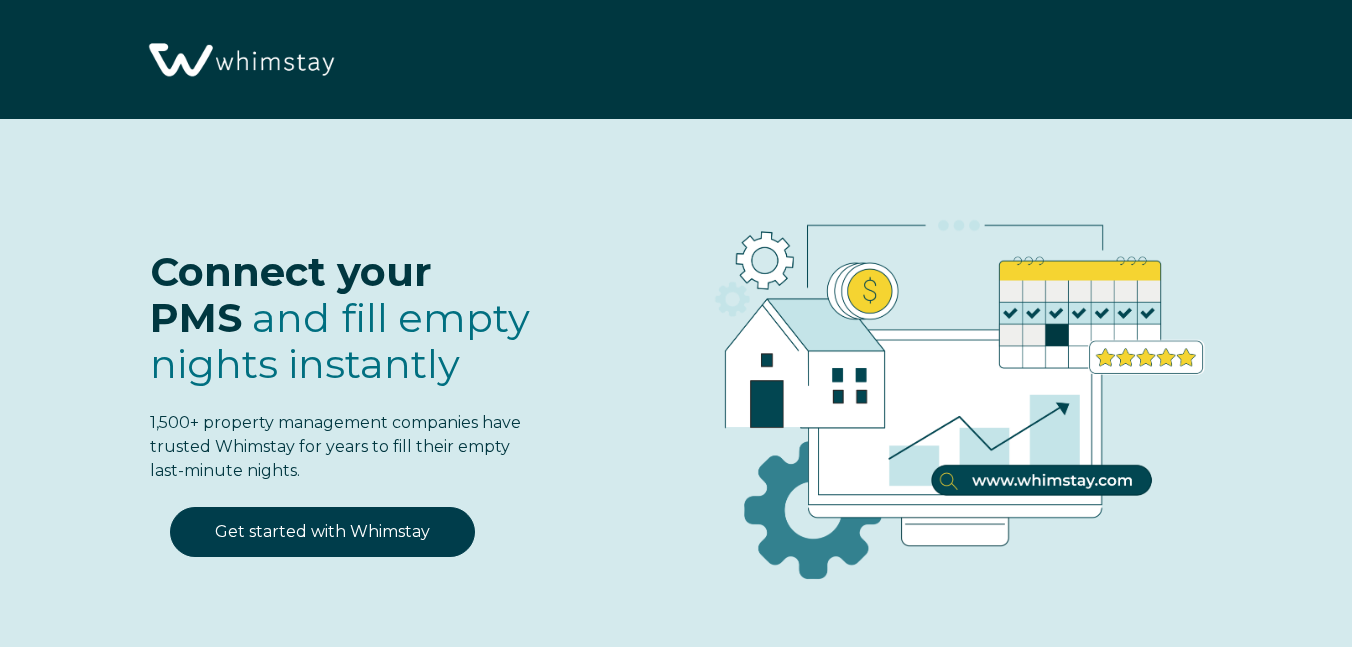 select on "US" 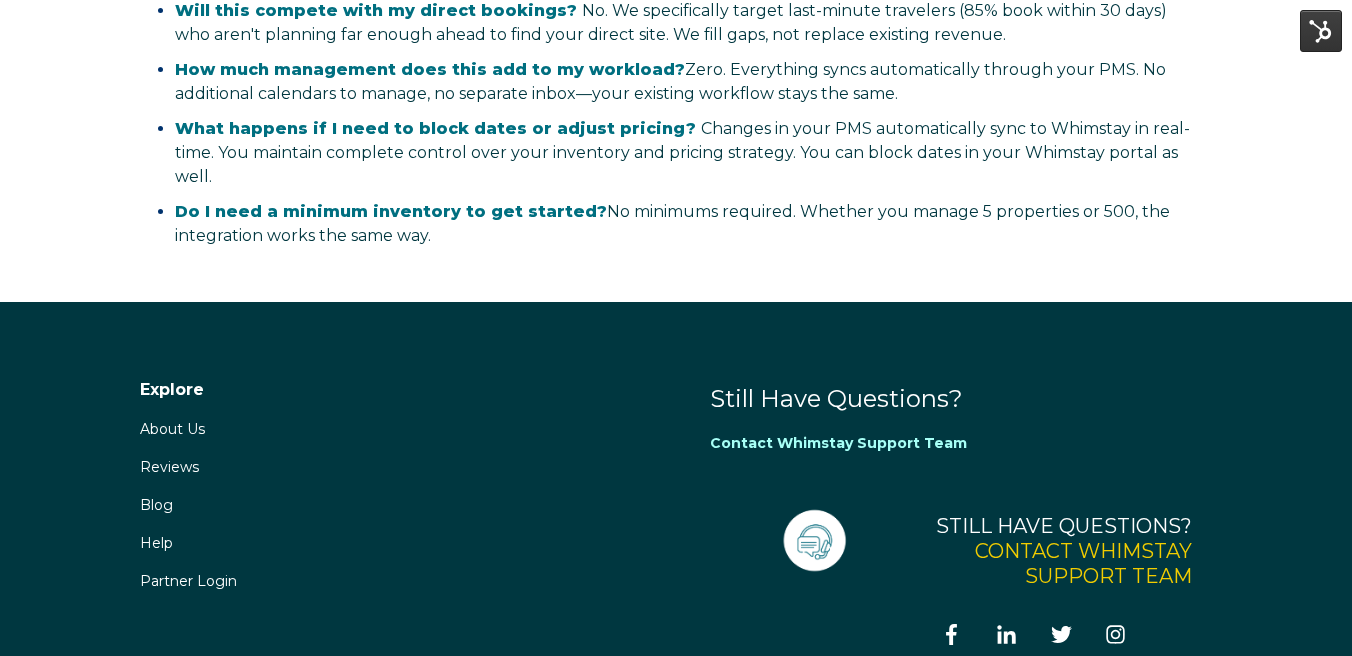 scroll, scrollTop: 4535, scrollLeft: 0, axis: vertical 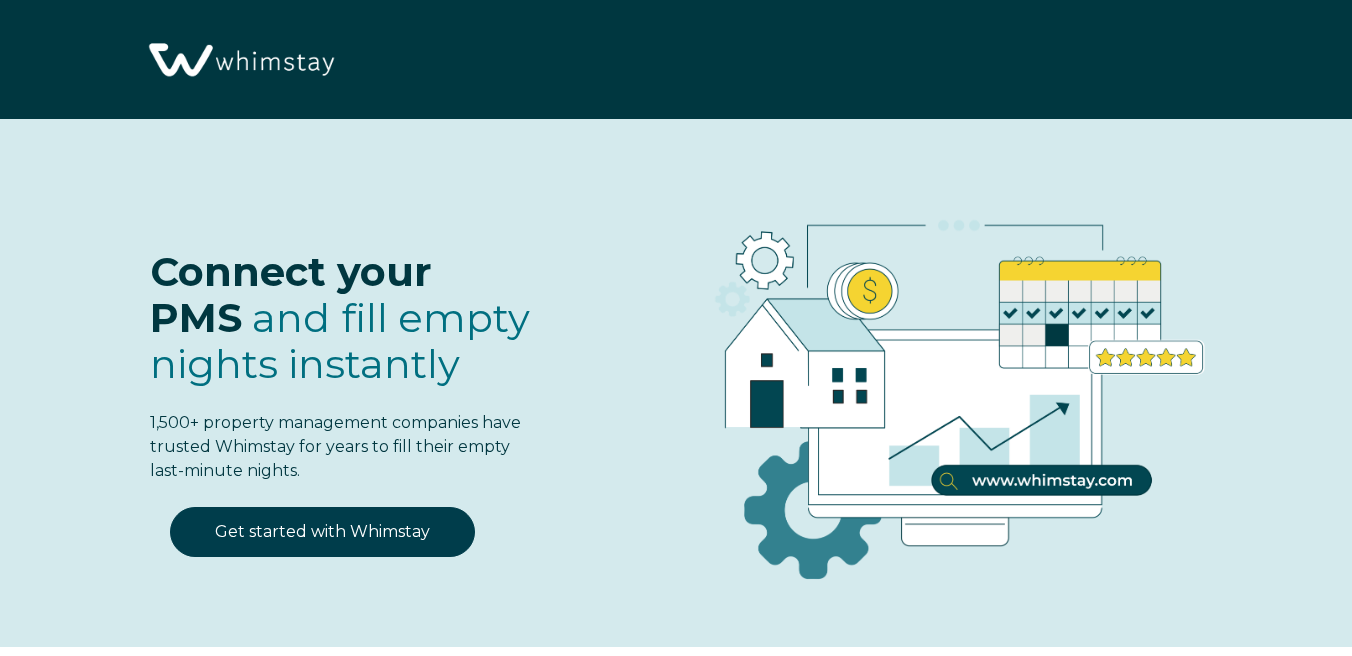 select on "US" 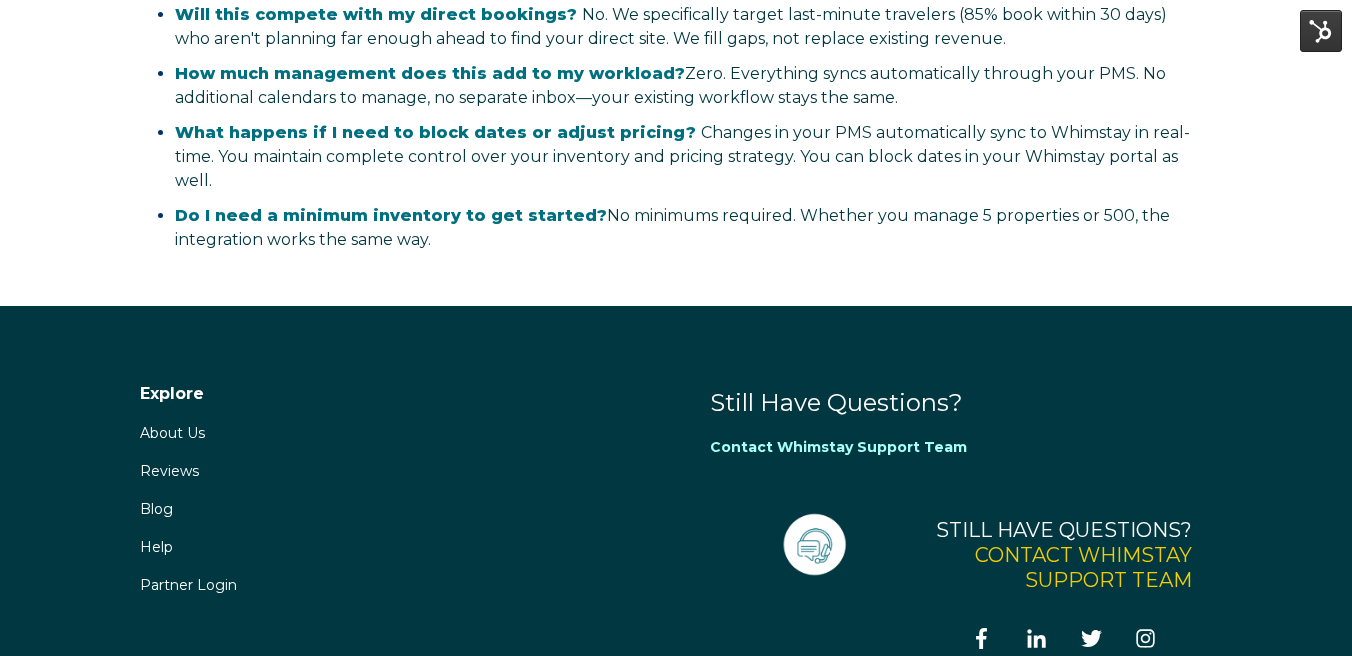 scroll, scrollTop: 4535, scrollLeft: 0, axis: vertical 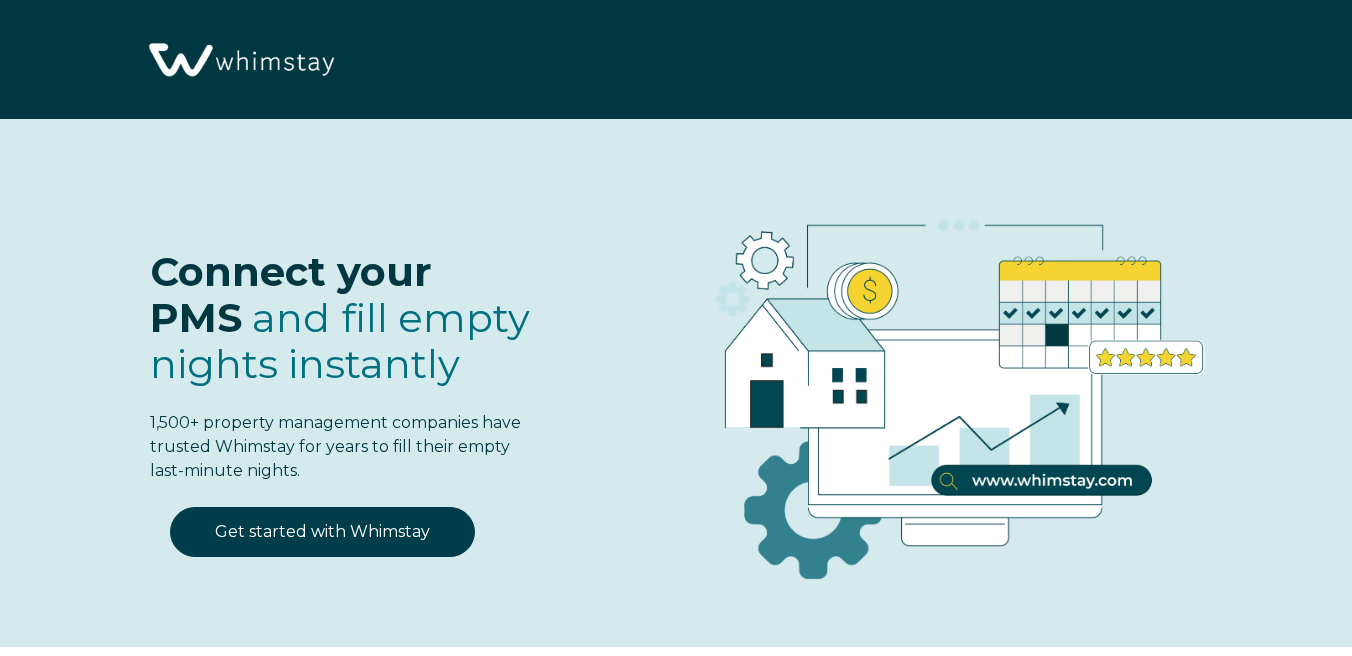 select on "US" 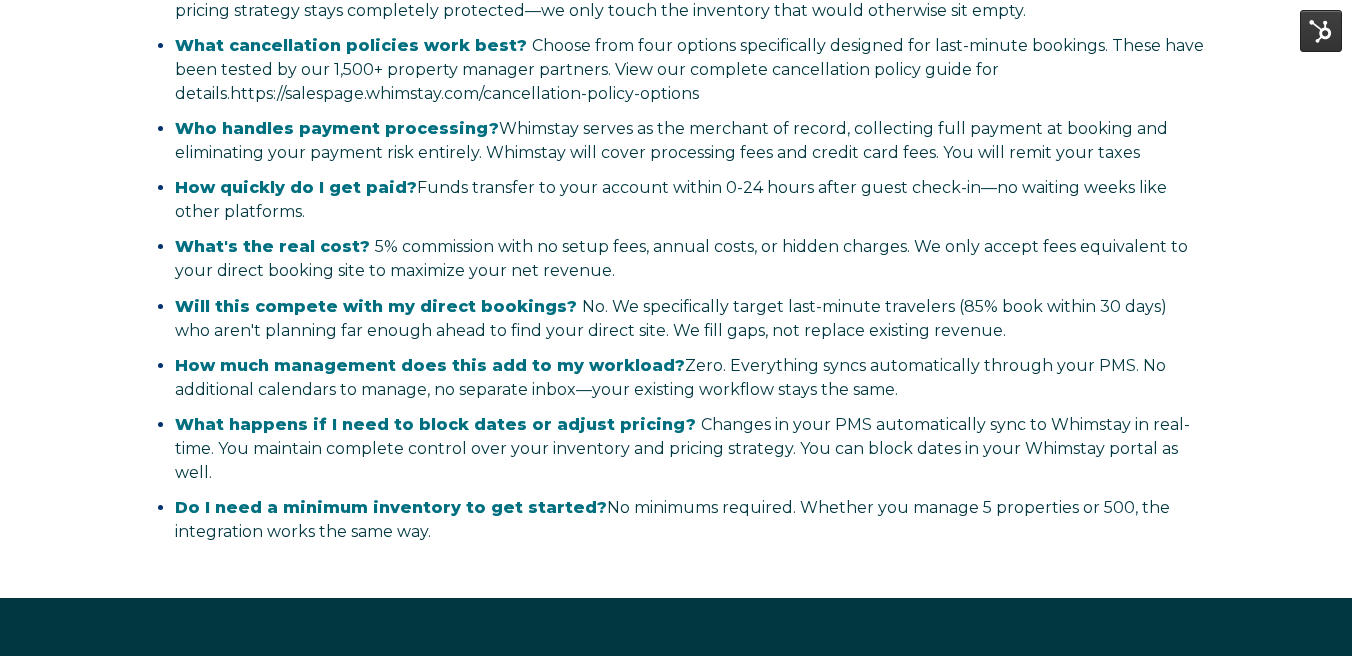 scroll, scrollTop: 4543, scrollLeft: 0, axis: vertical 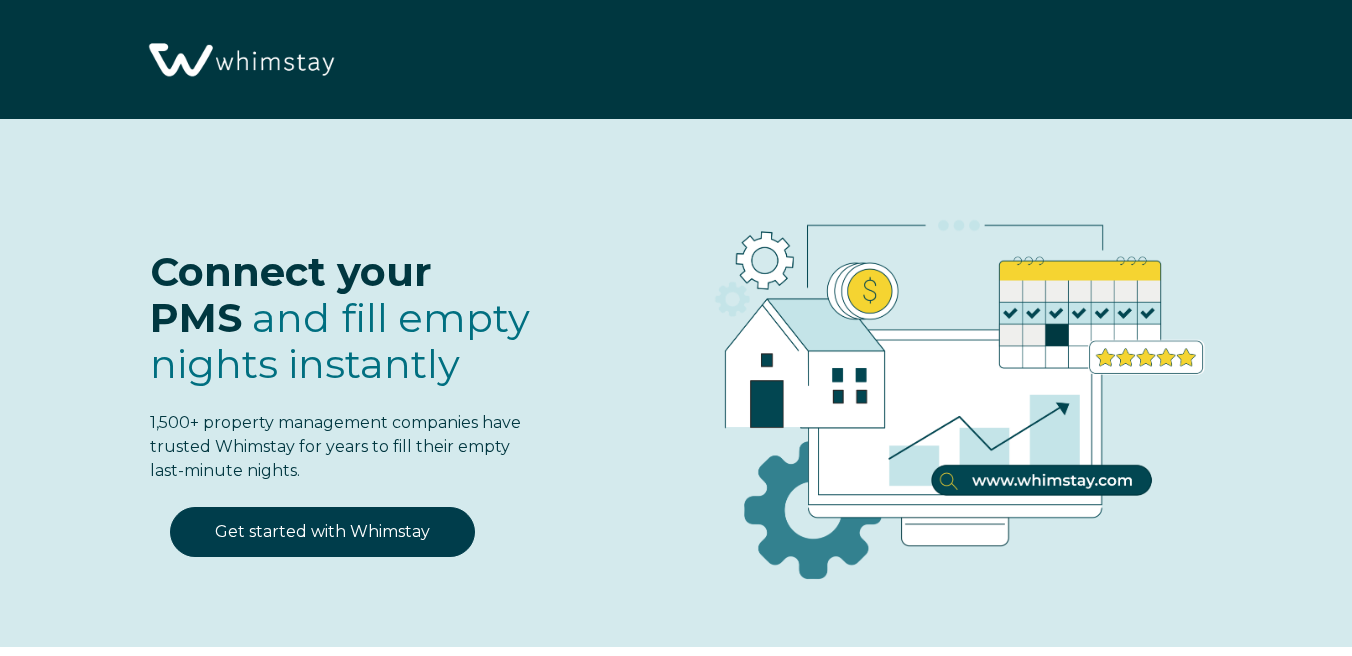 select on "US" 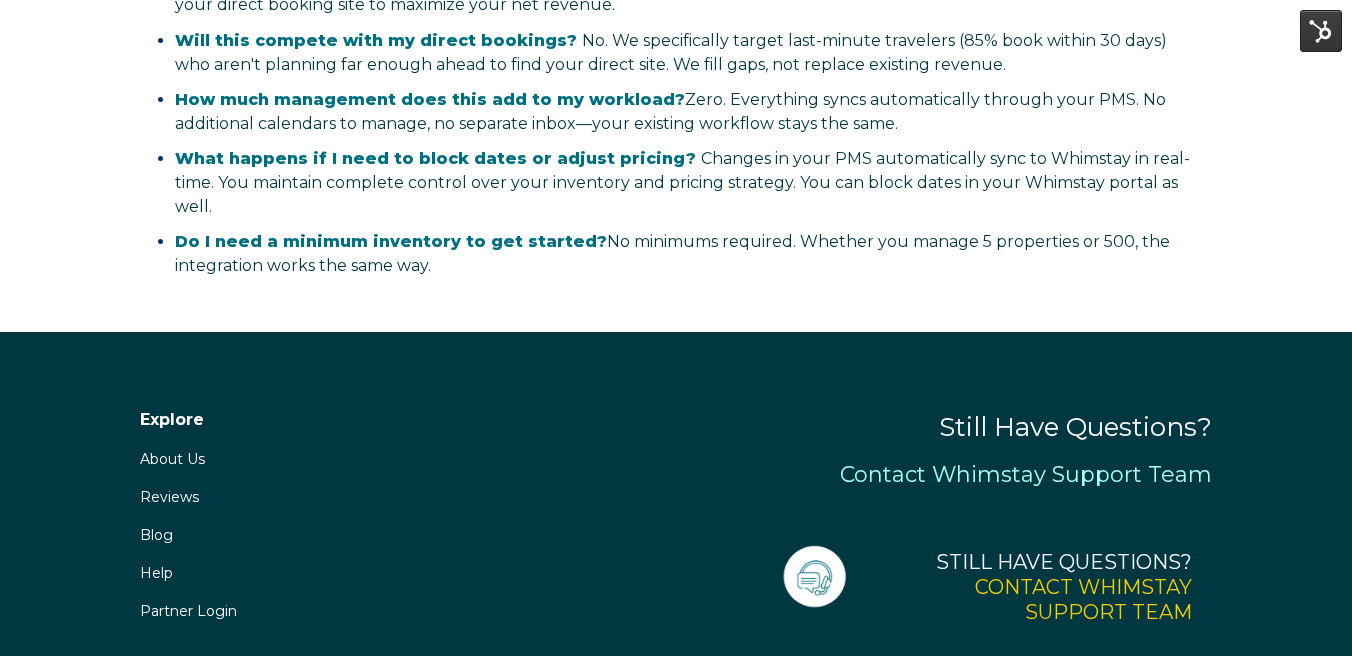scroll, scrollTop: 4541, scrollLeft: 0, axis: vertical 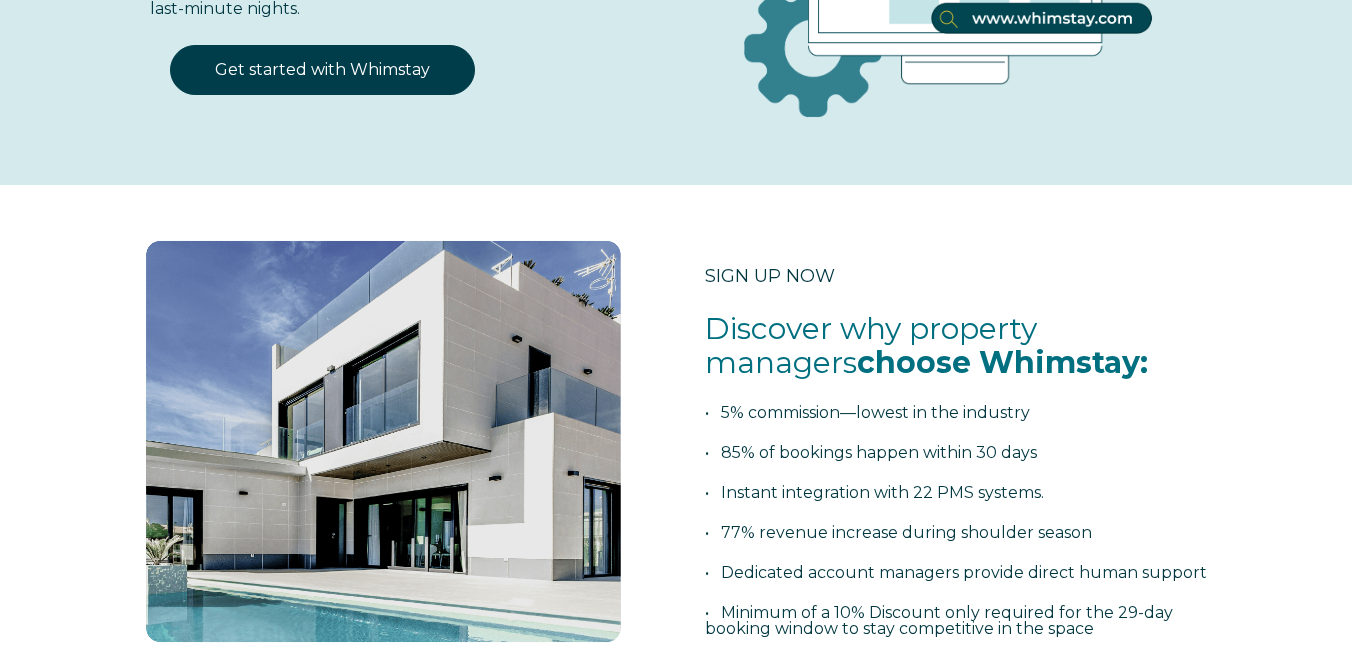 select on "US" 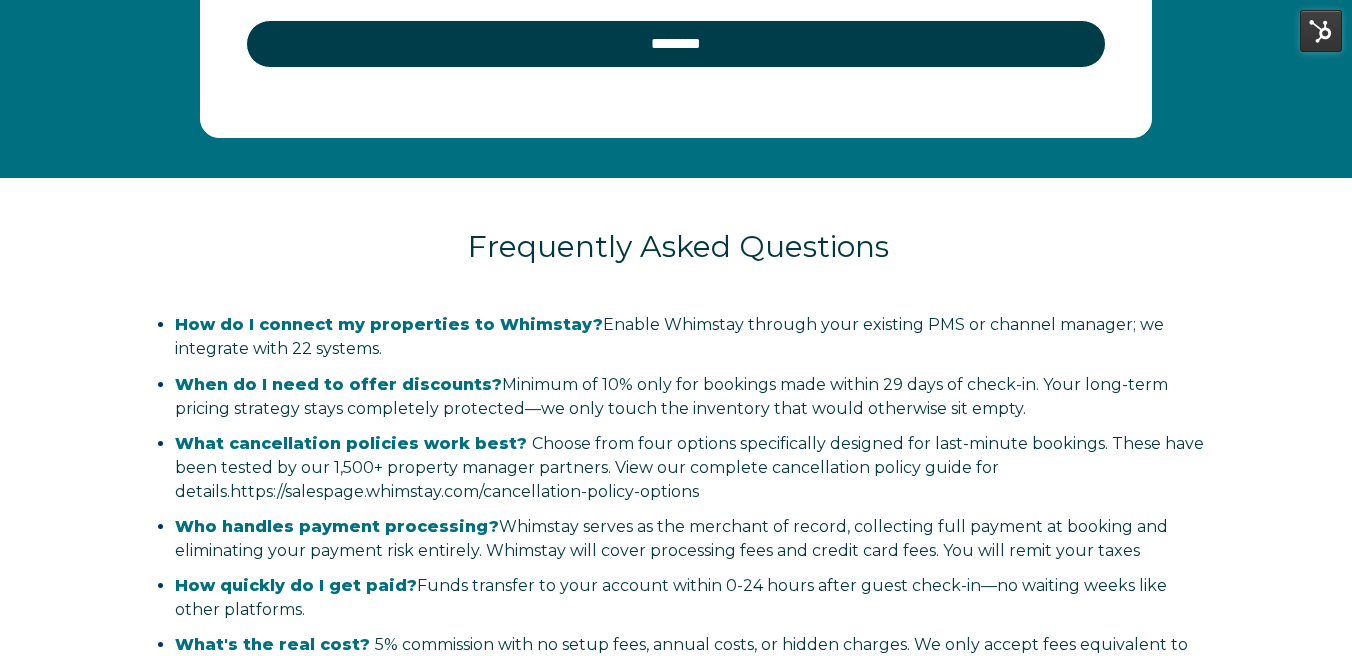scroll, scrollTop: 4478, scrollLeft: 0, axis: vertical 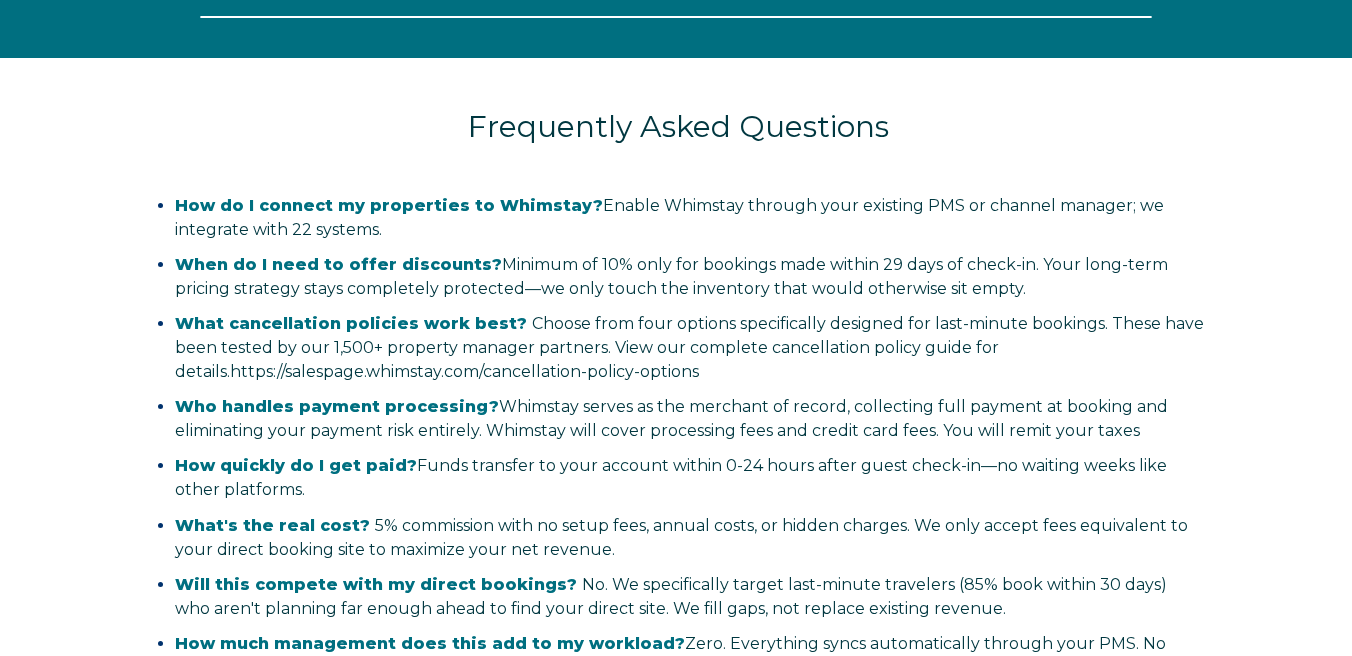 select on "US" 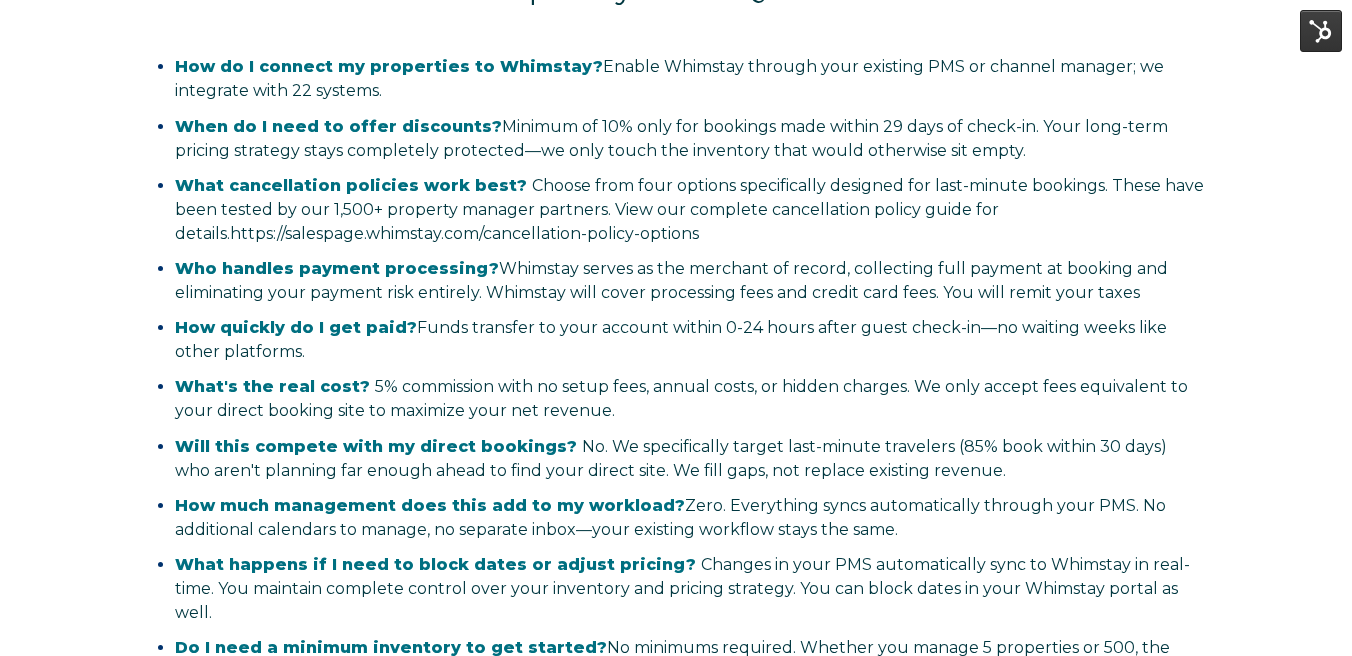 scroll, scrollTop: 4478, scrollLeft: 0, axis: vertical 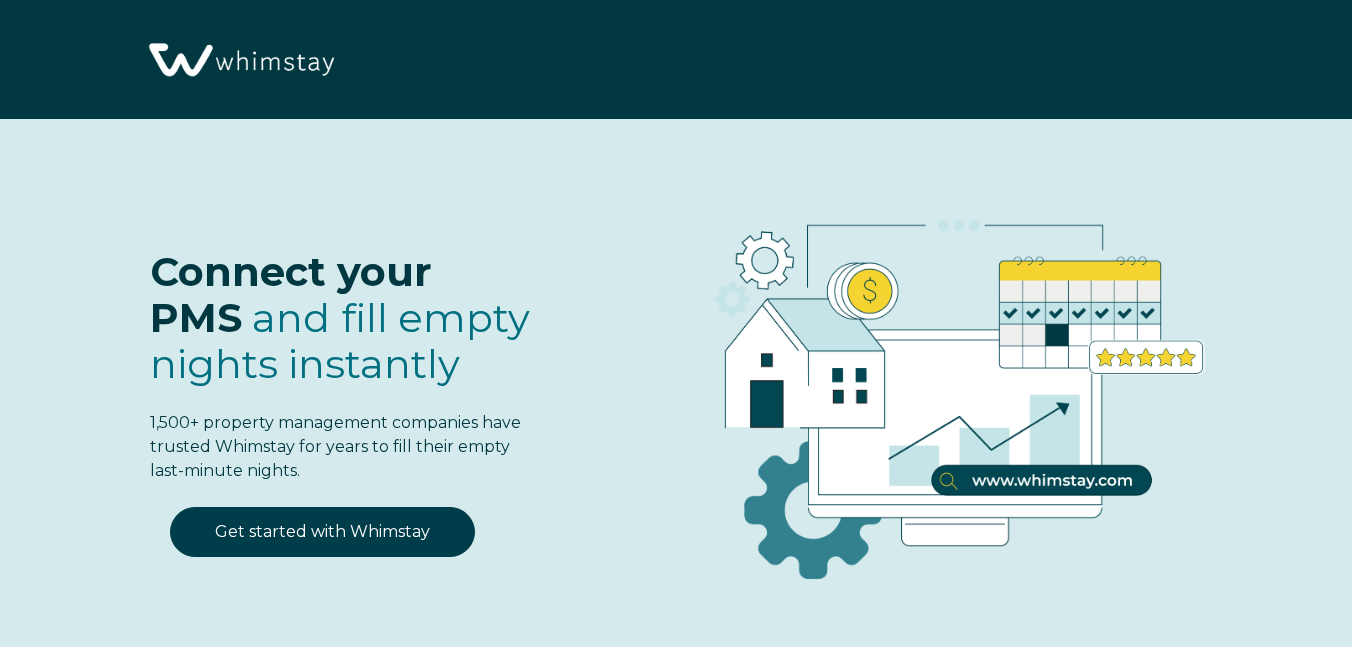 select on "US" 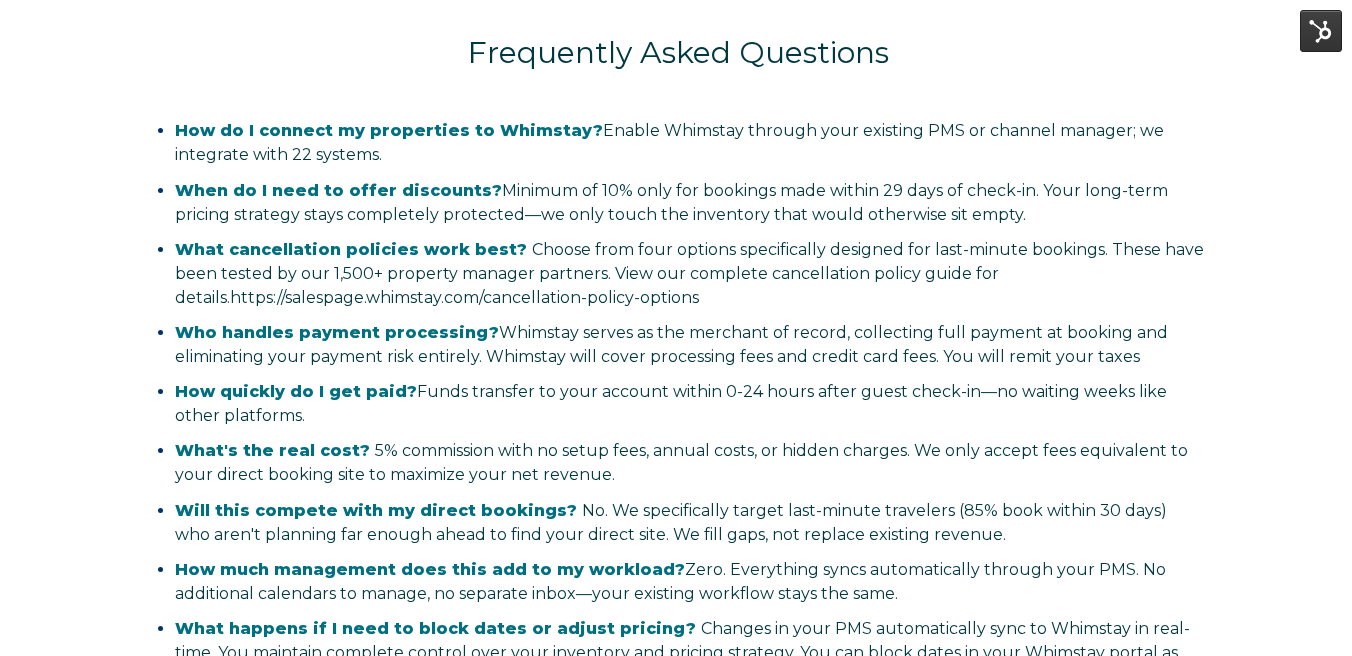 scroll, scrollTop: 4478, scrollLeft: 0, axis: vertical 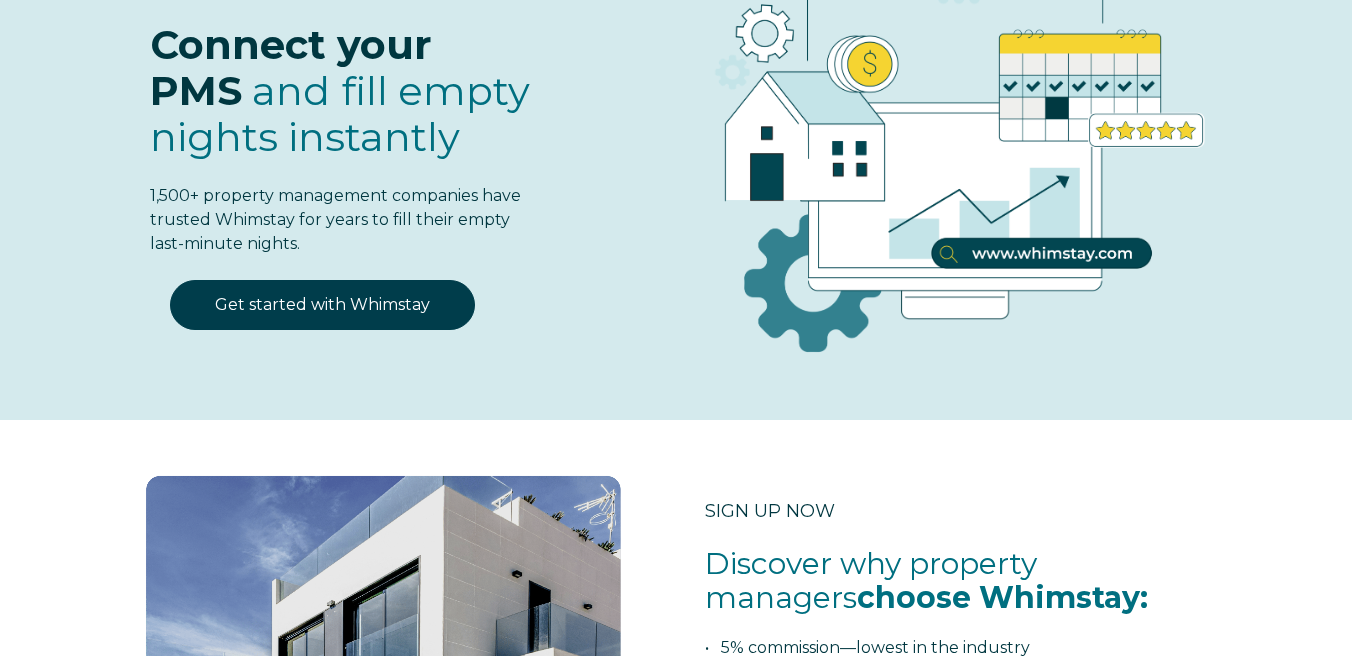 select on "US" 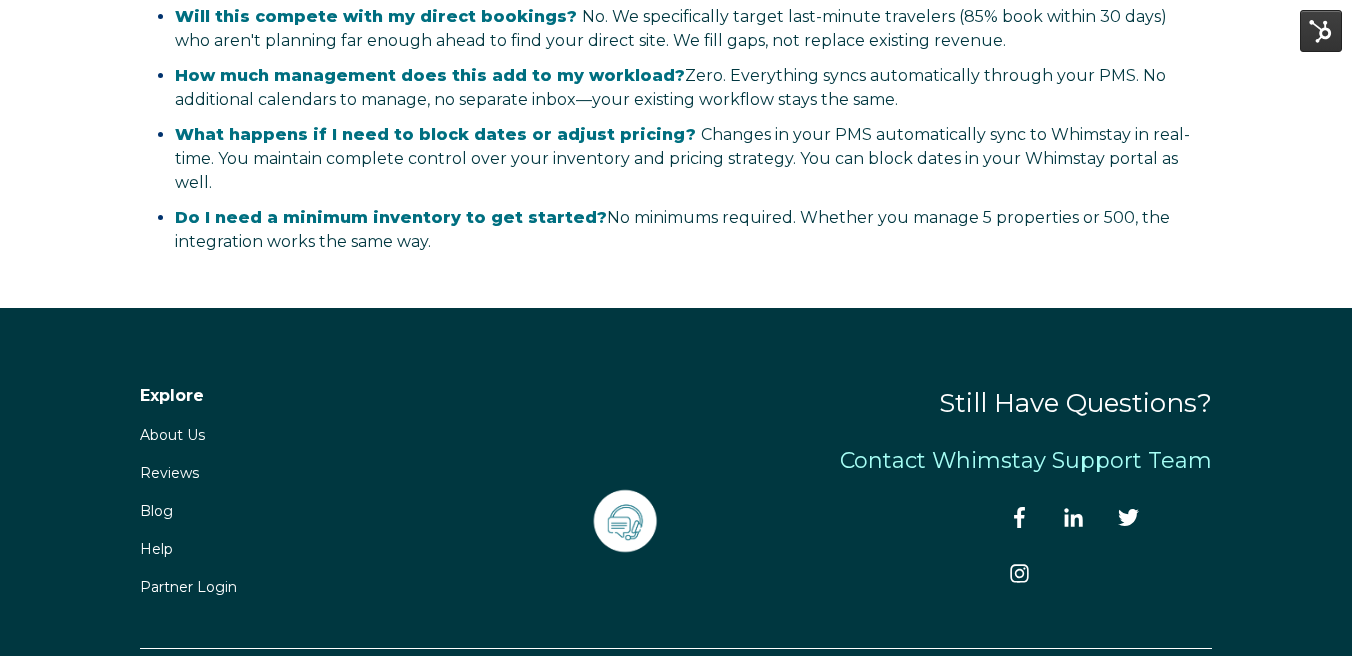 scroll, scrollTop: 4478, scrollLeft: 0, axis: vertical 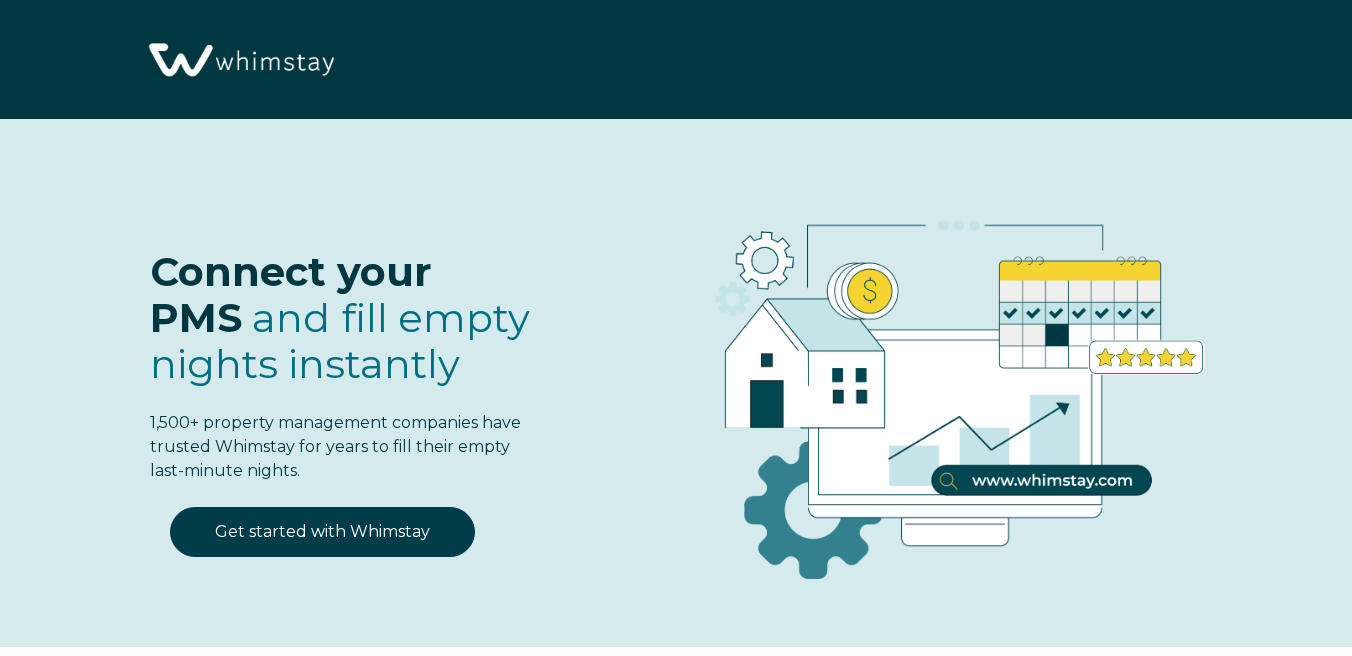 select on "US" 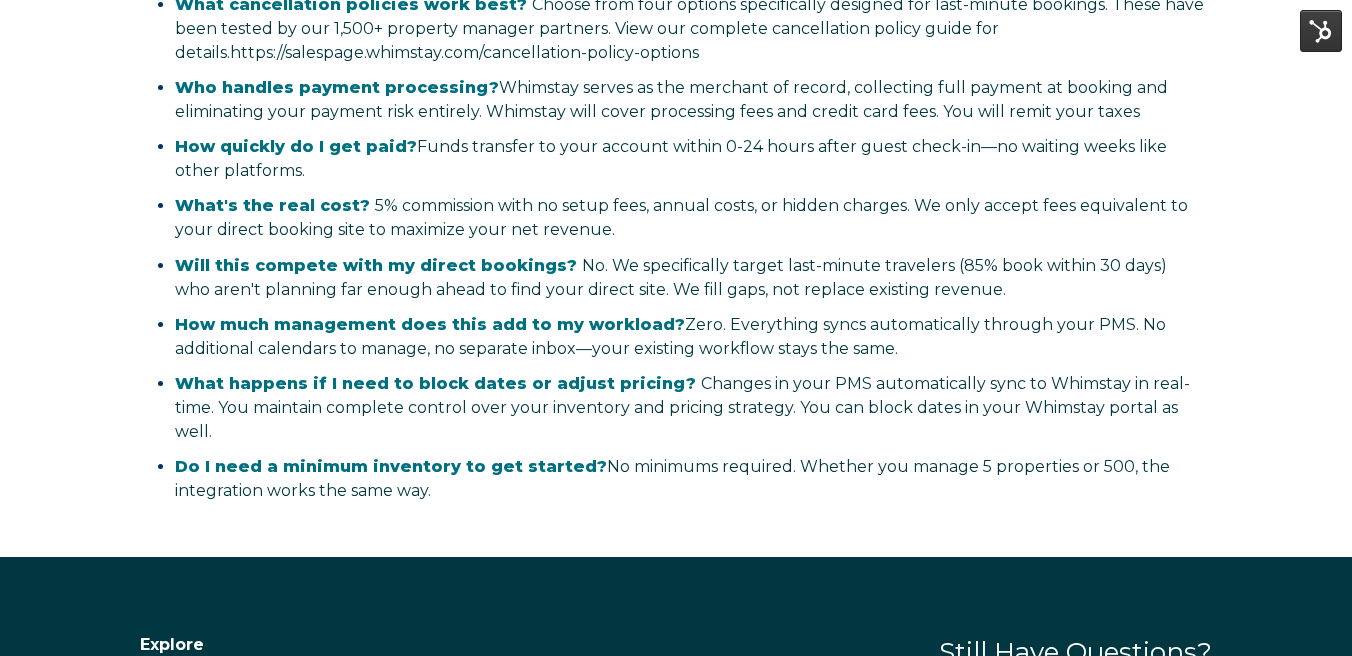 scroll, scrollTop: 4478, scrollLeft: 0, axis: vertical 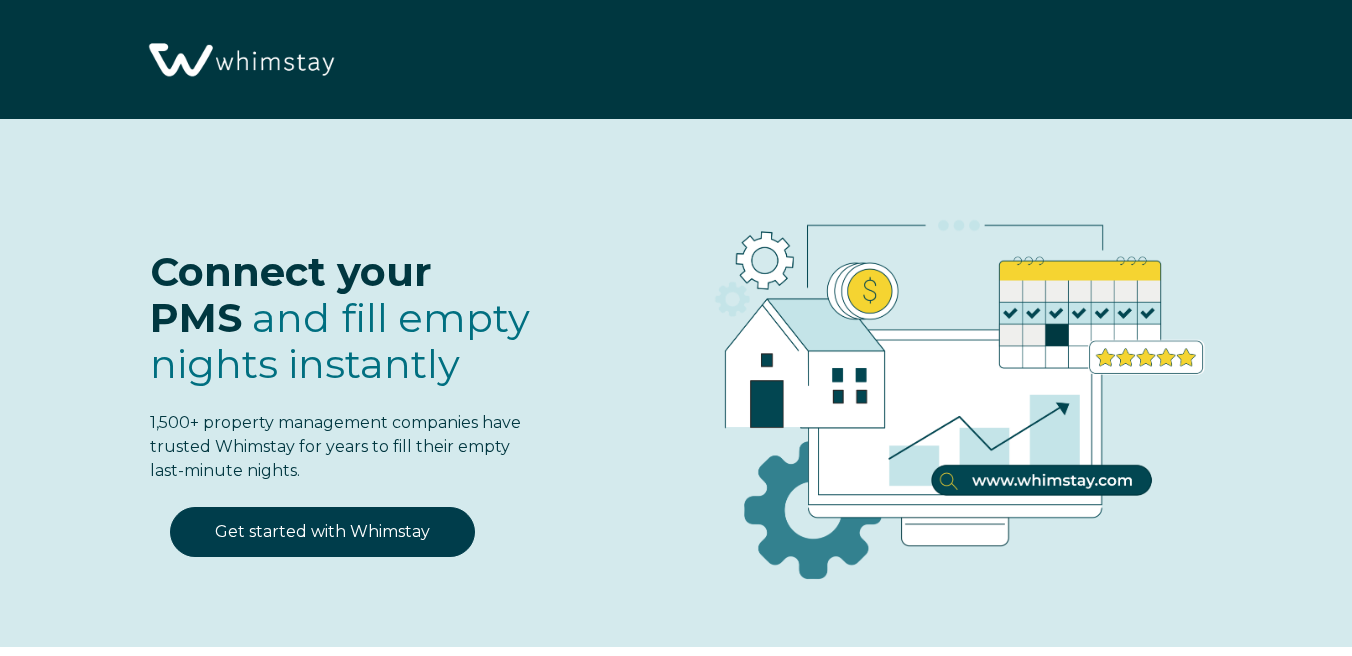 select on "US" 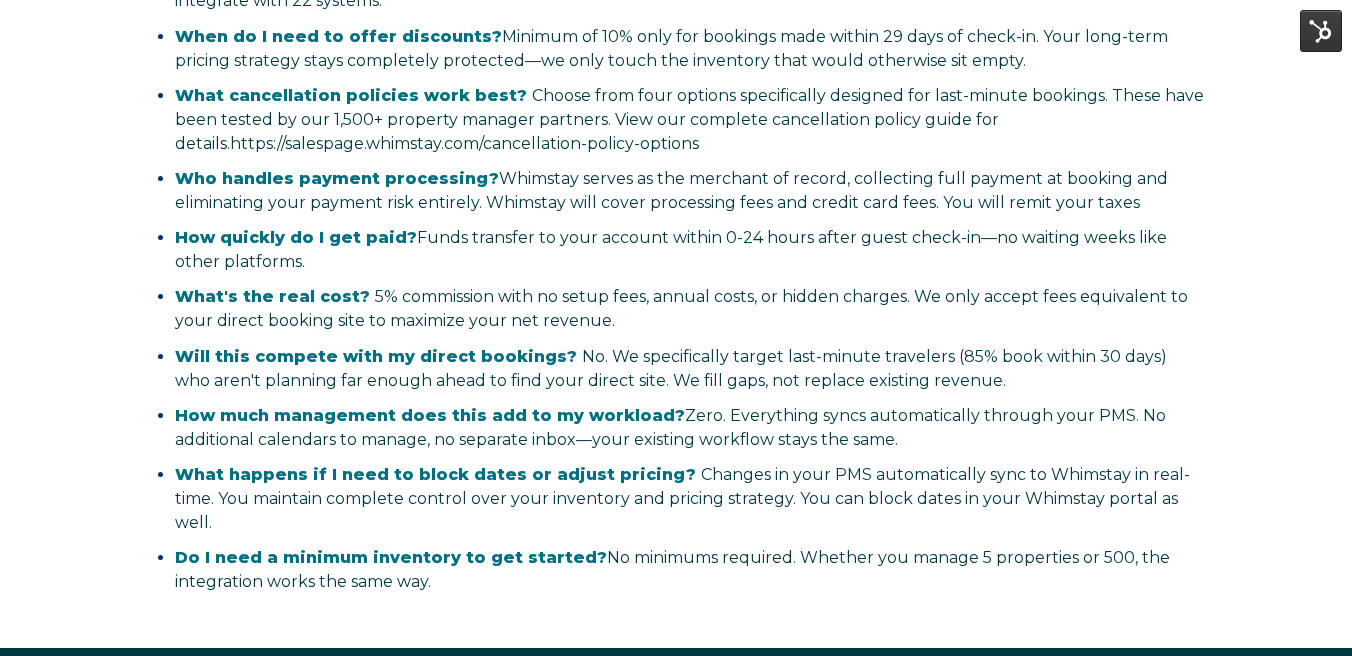 scroll, scrollTop: 4710, scrollLeft: 0, axis: vertical 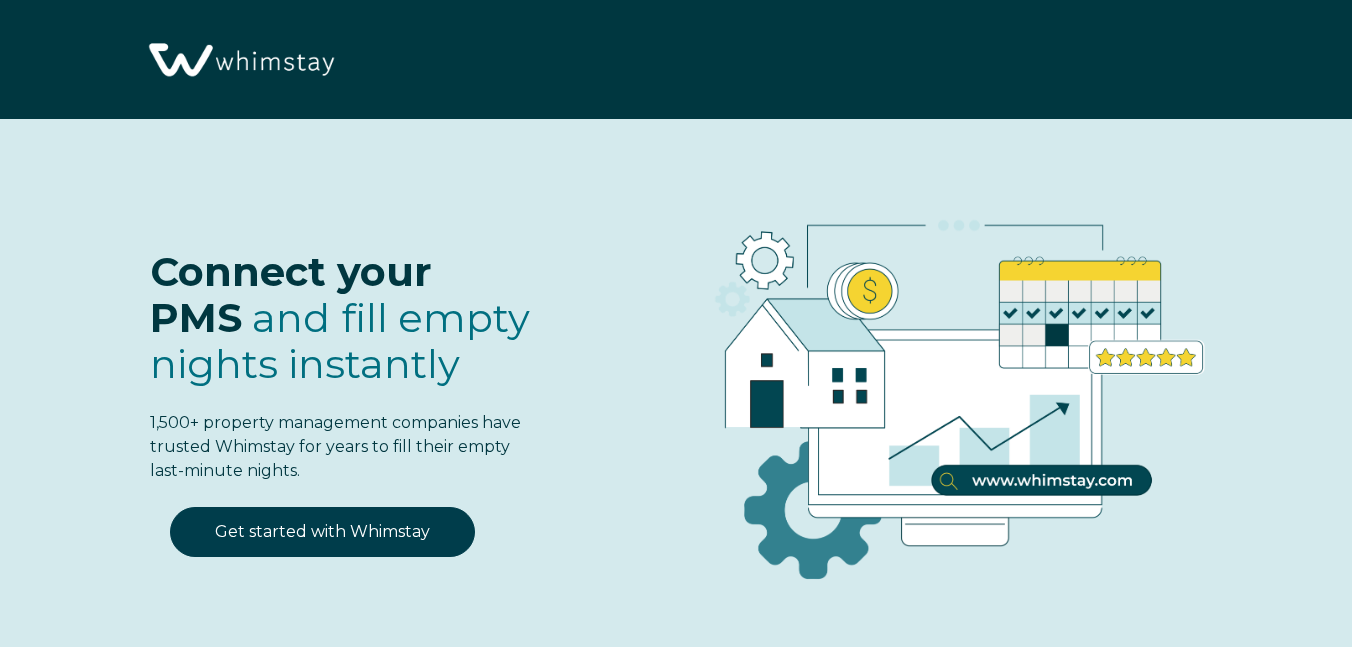 select on "US" 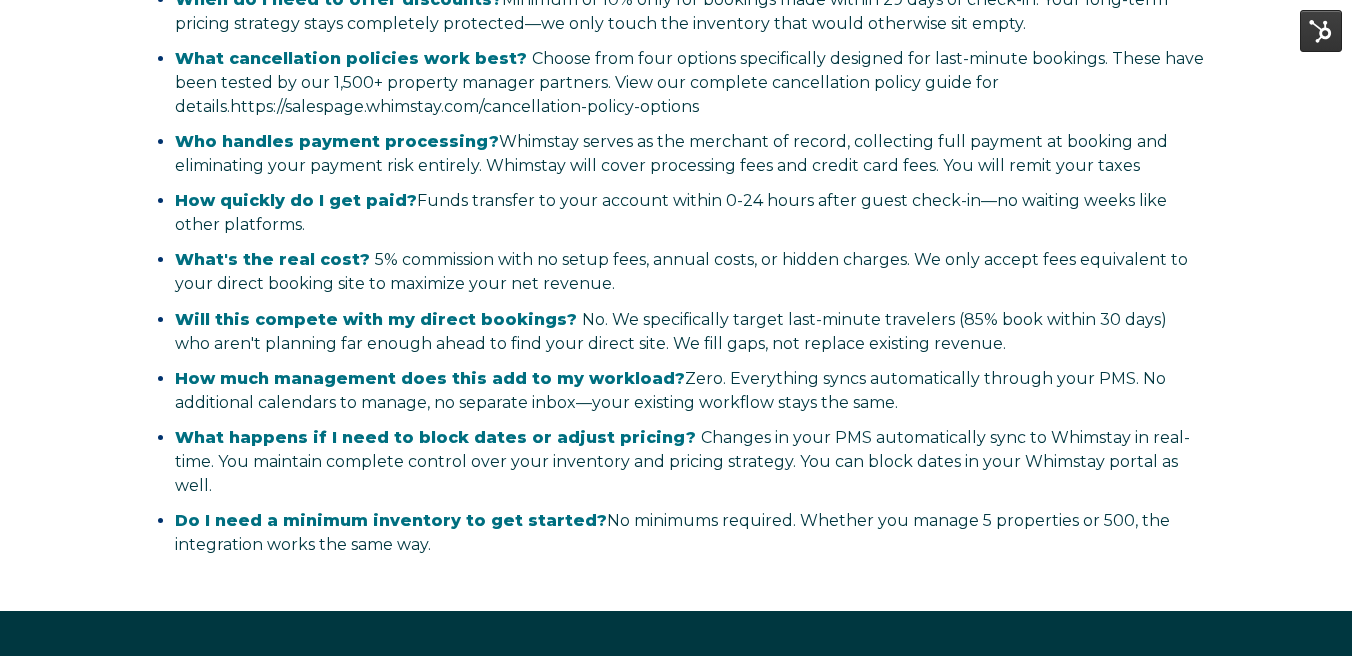 scroll, scrollTop: 4710, scrollLeft: 0, axis: vertical 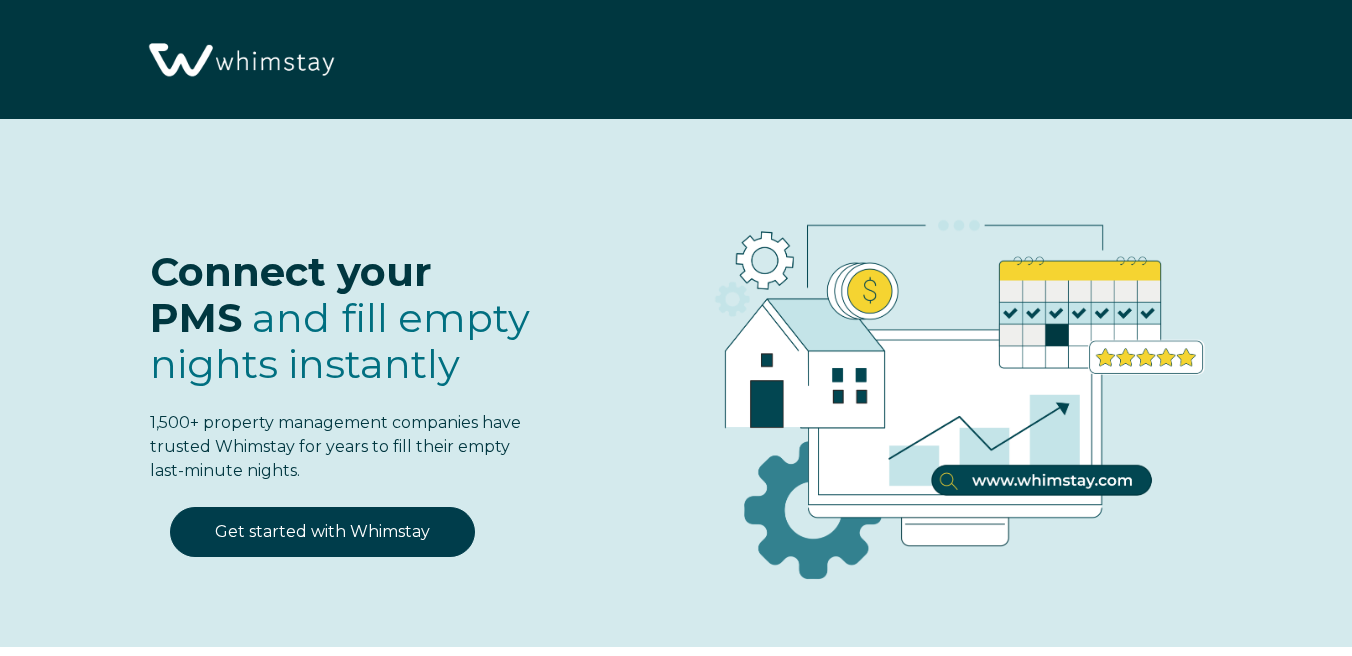 select on "US" 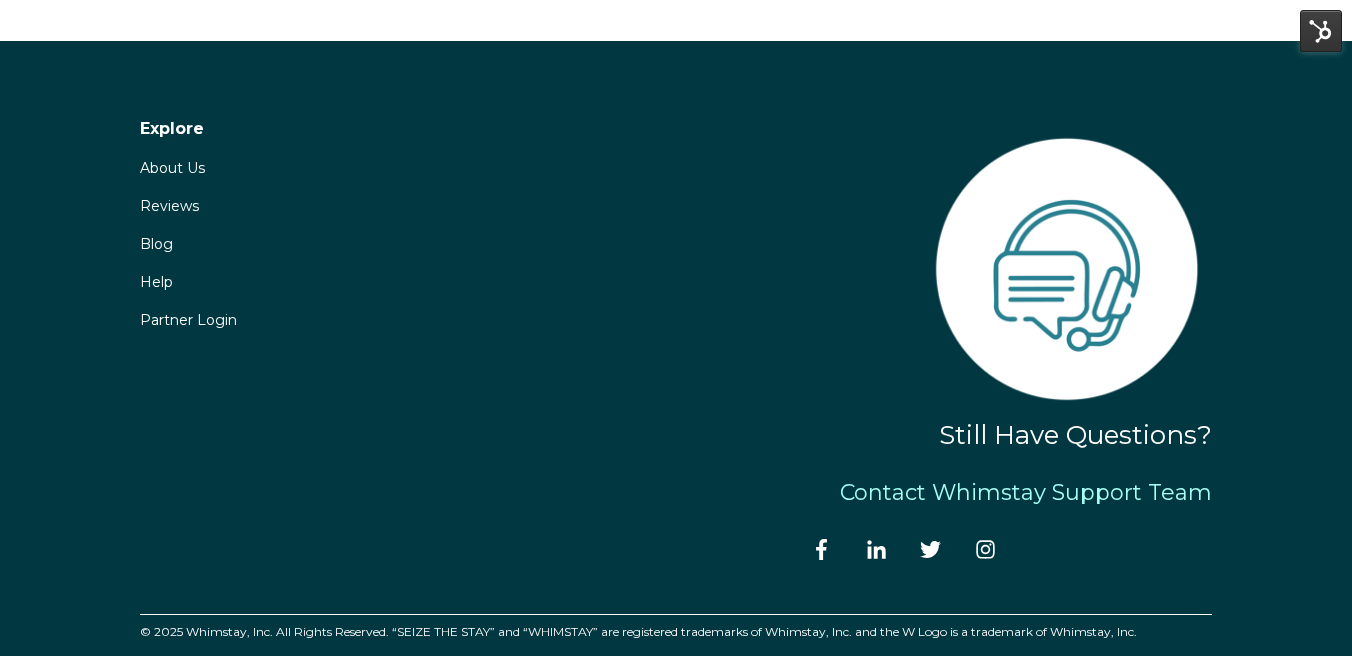 scroll, scrollTop: 4695, scrollLeft: 0, axis: vertical 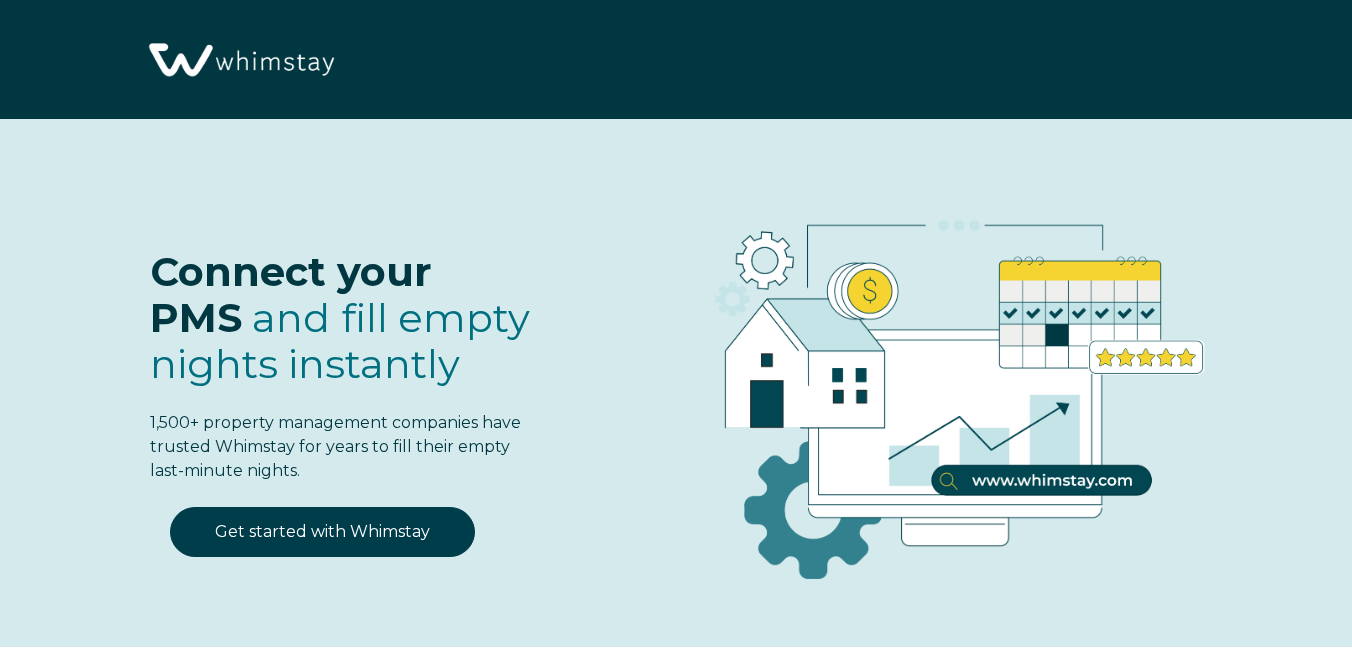 select on "US" 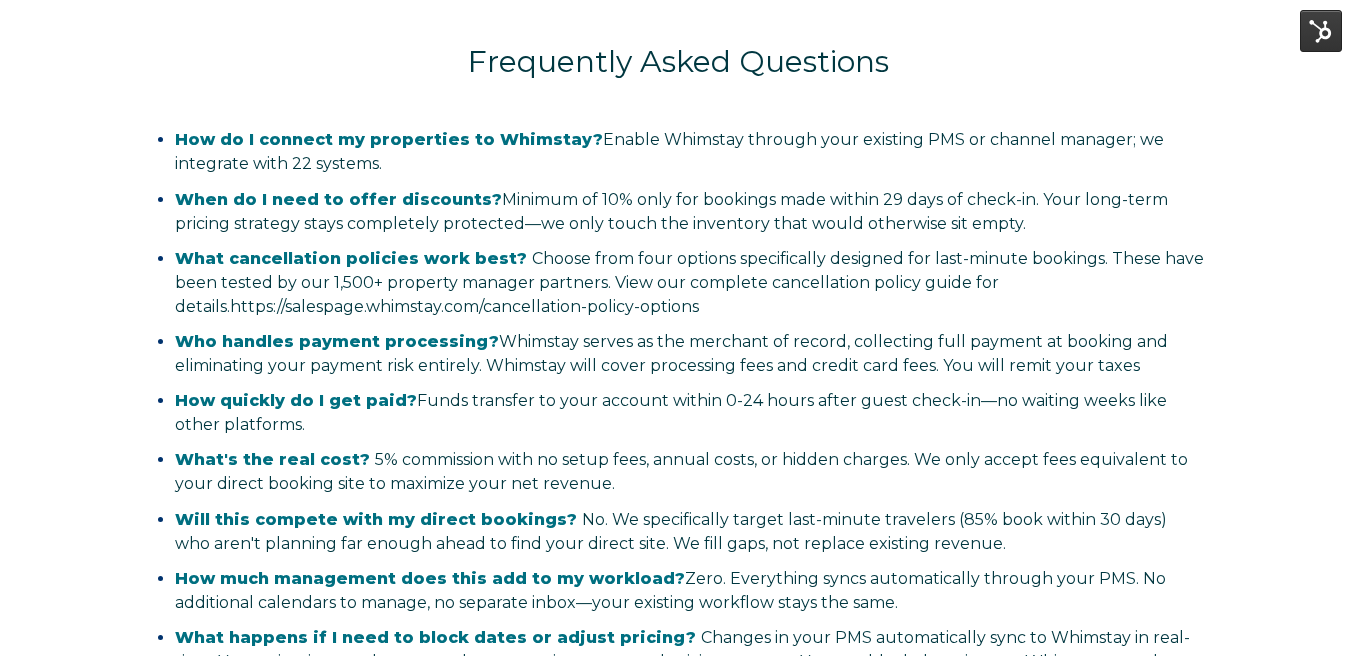 scroll, scrollTop: 4478, scrollLeft: 0, axis: vertical 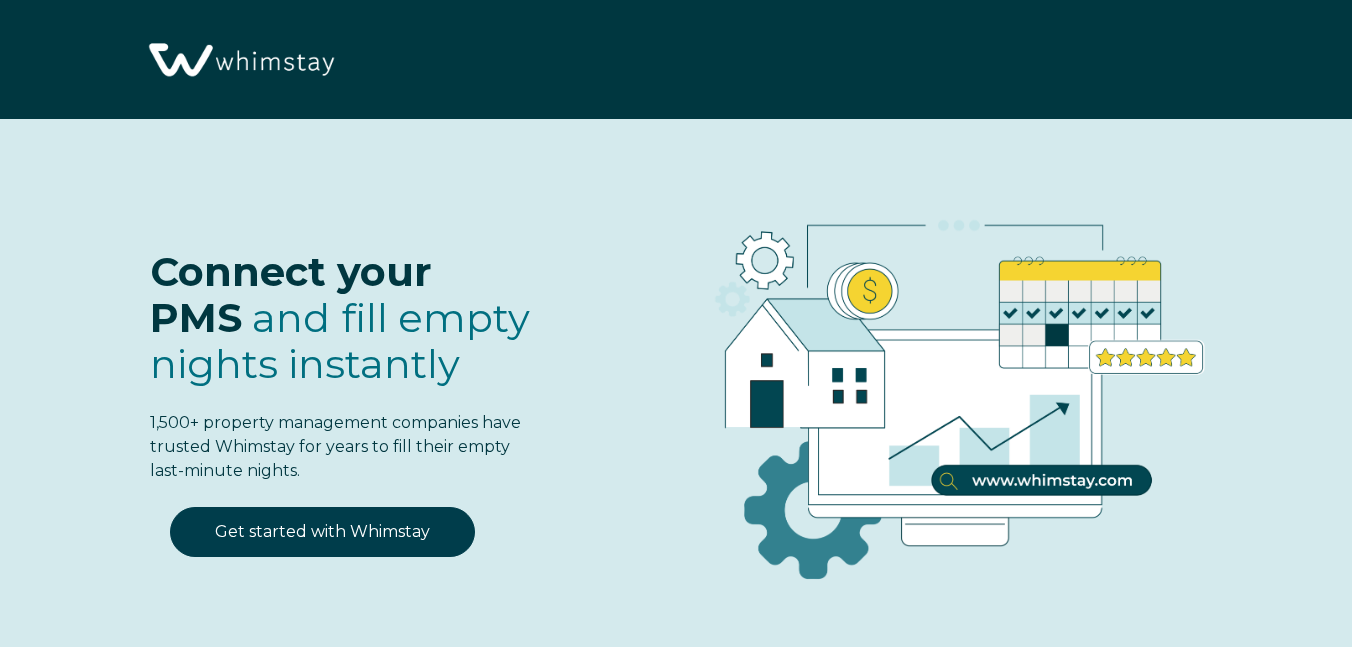 select on "US" 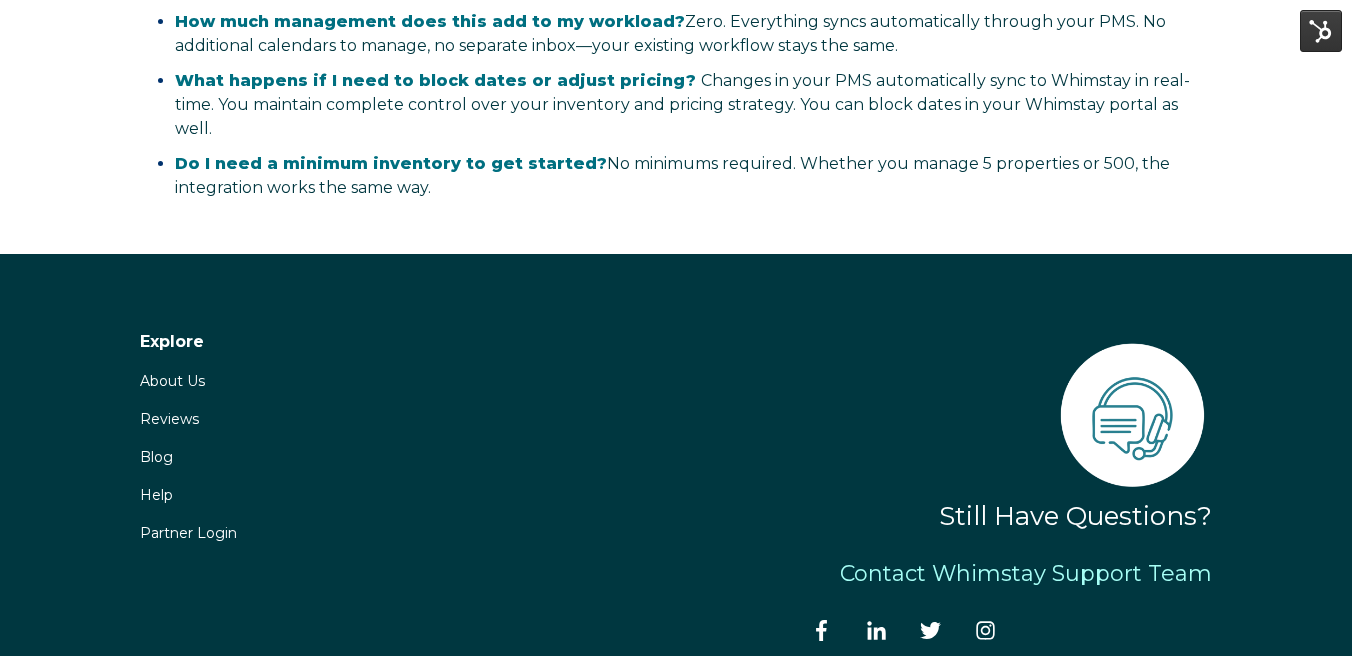 scroll, scrollTop: 4578, scrollLeft: 0, axis: vertical 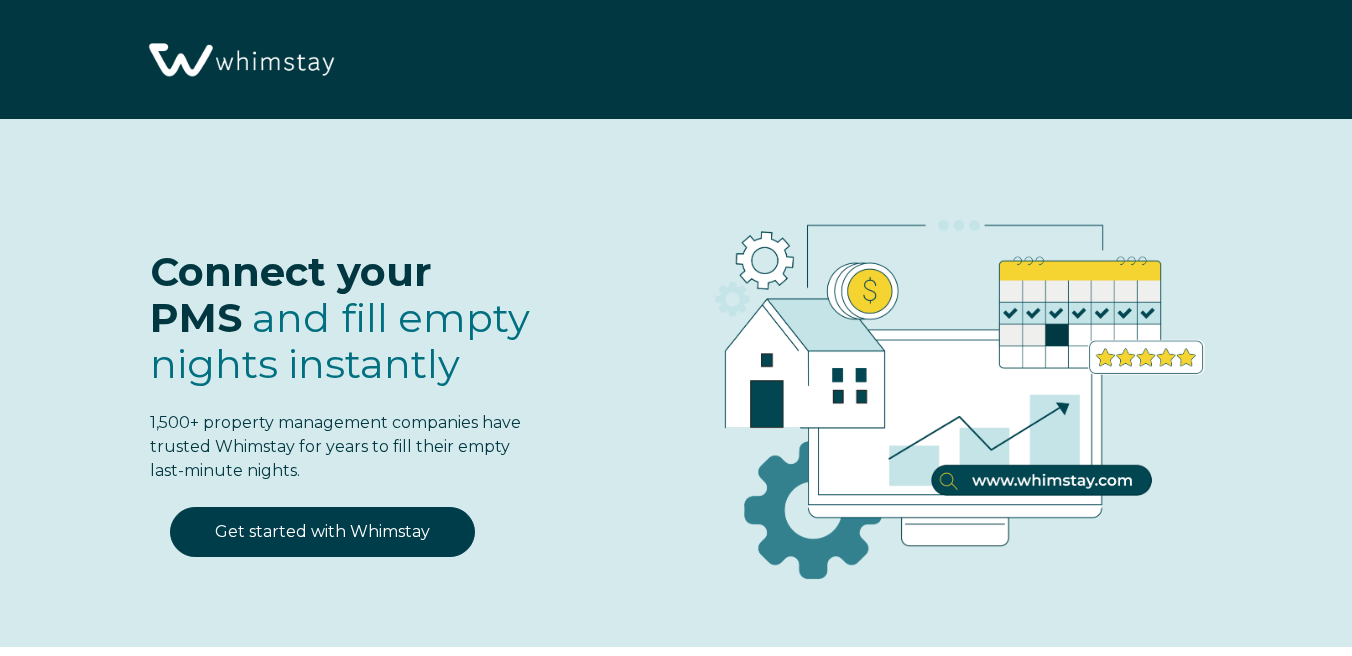 select on "US" 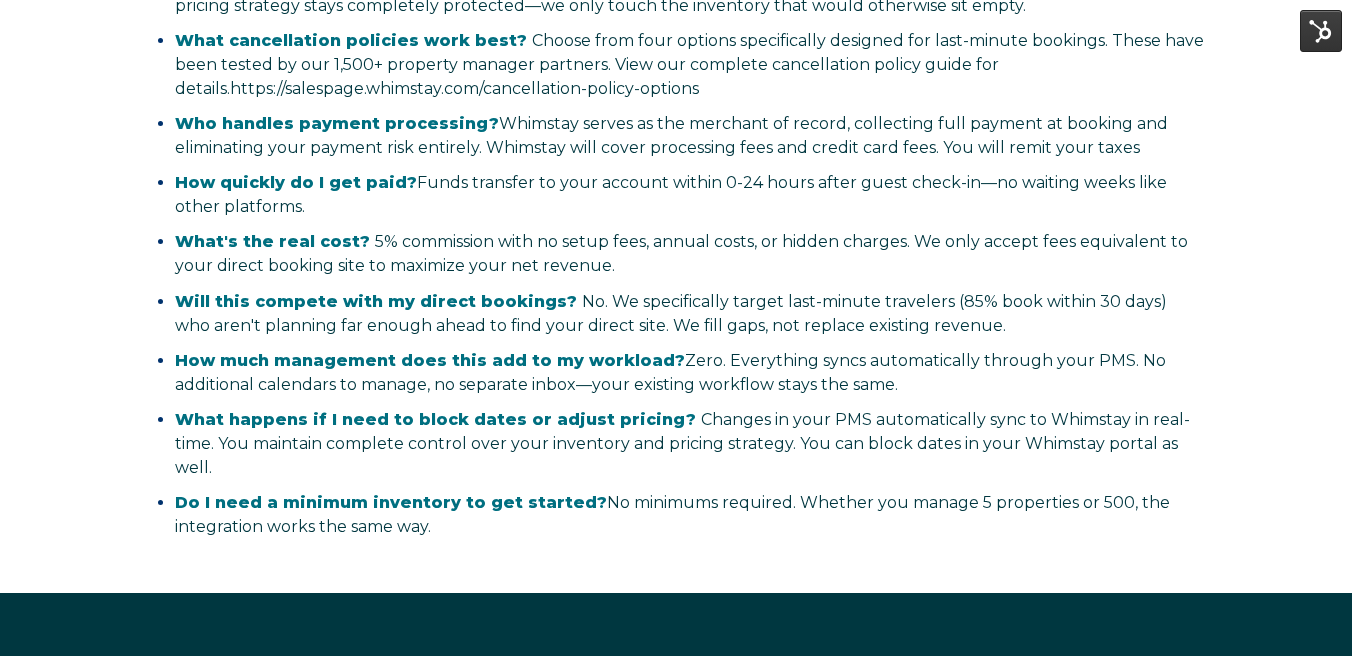 scroll, scrollTop: 4478, scrollLeft: 0, axis: vertical 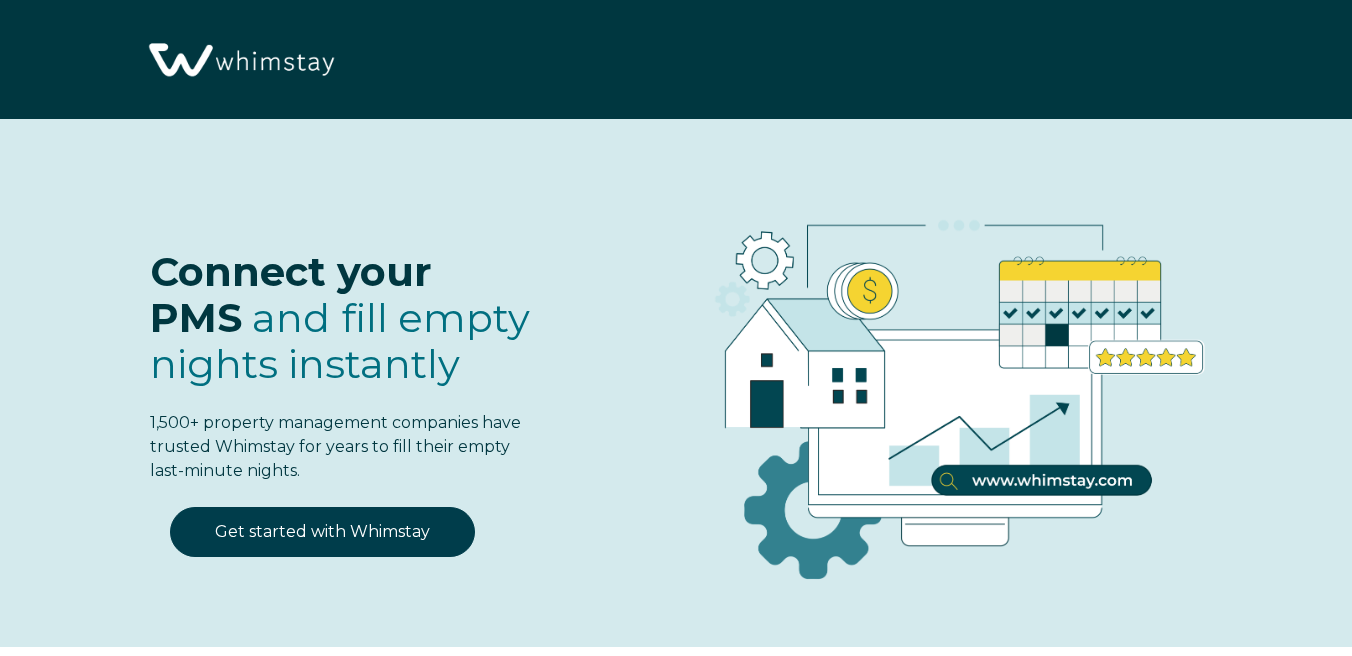 select on "US" 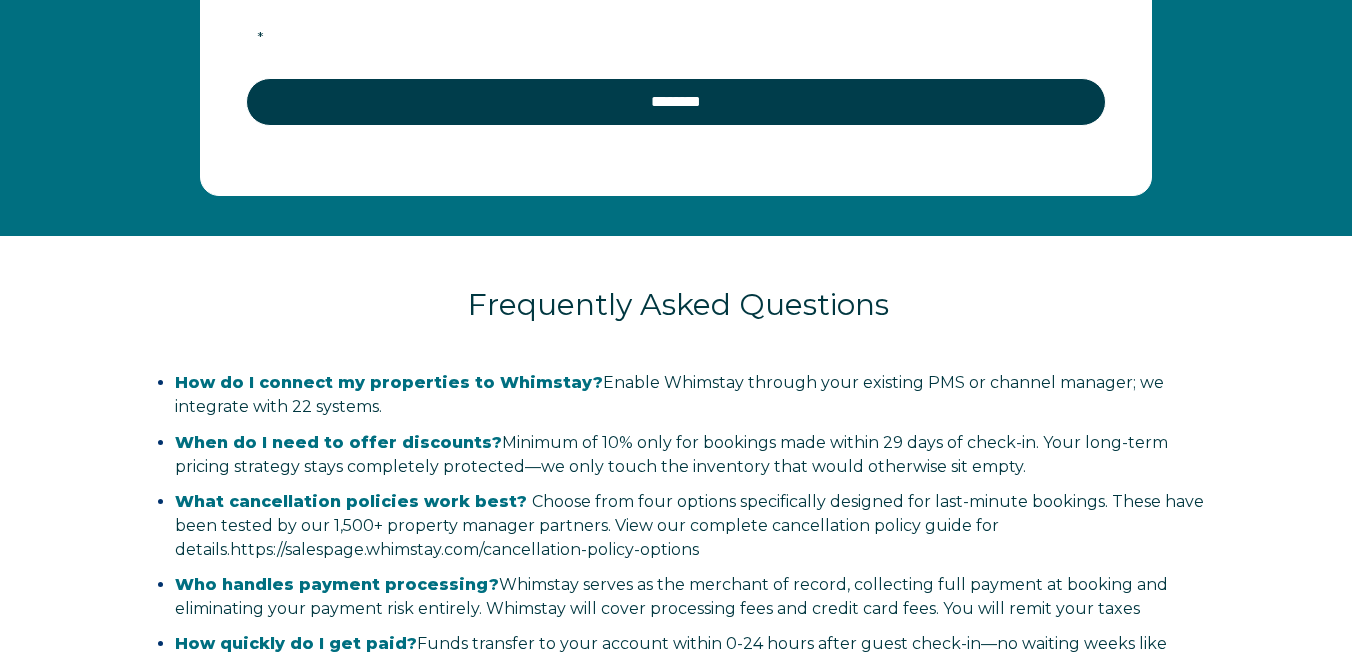 scroll, scrollTop: 4478, scrollLeft: 0, axis: vertical 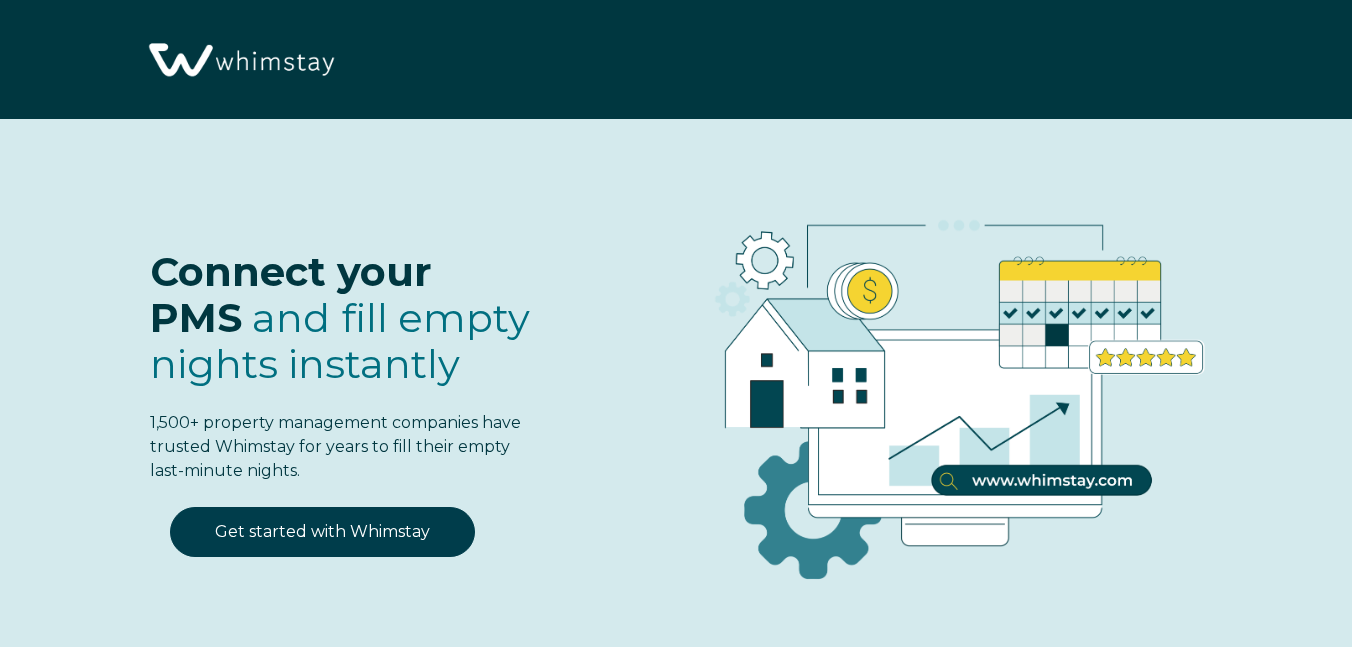 select on "US" 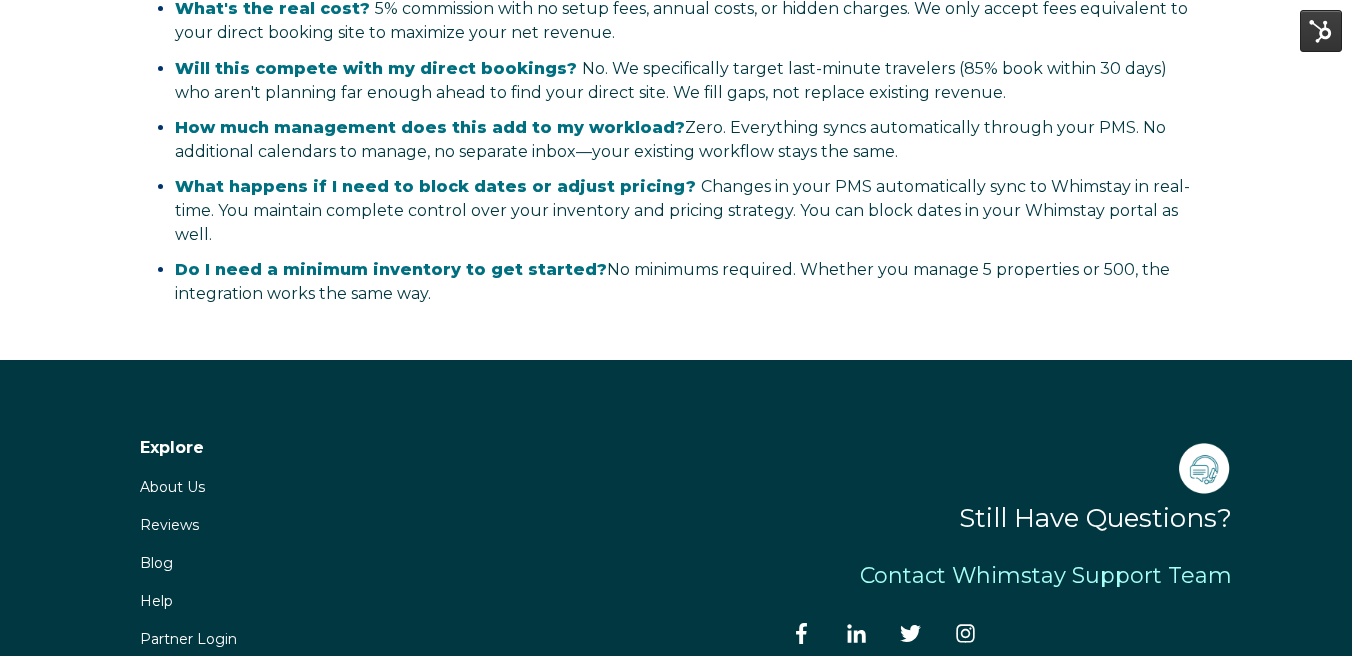 scroll, scrollTop: 4478, scrollLeft: 0, axis: vertical 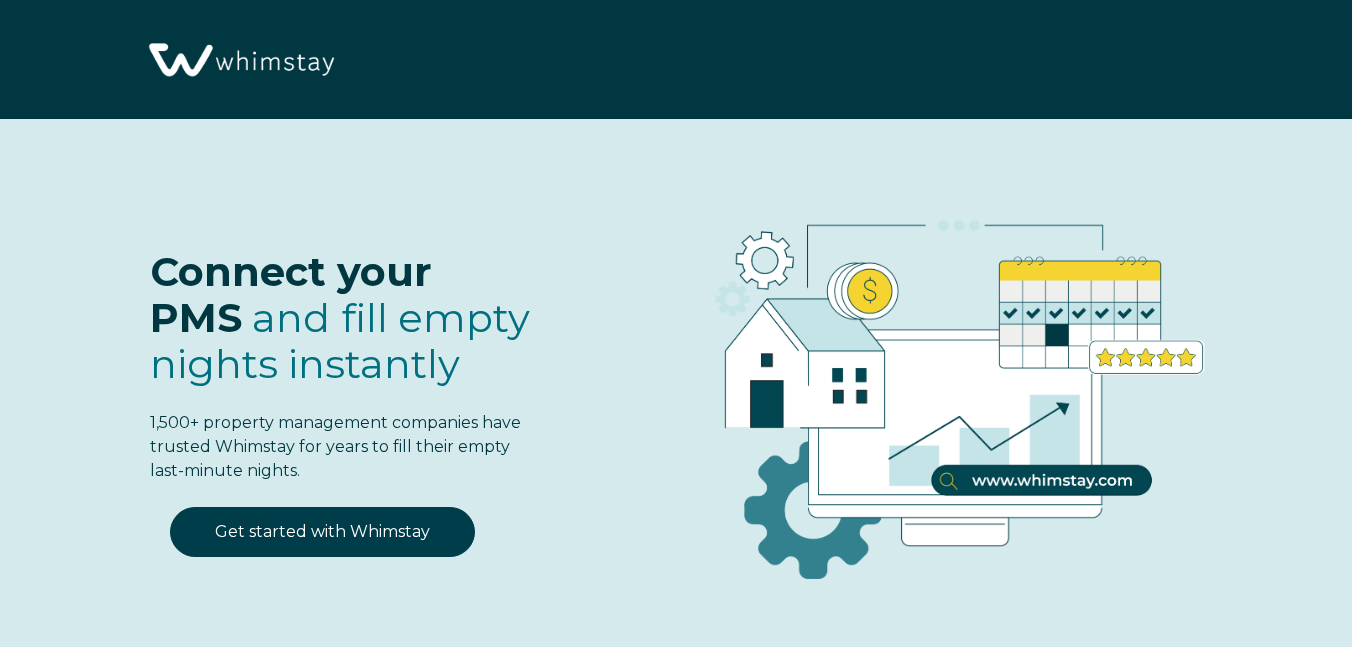 select on "US" 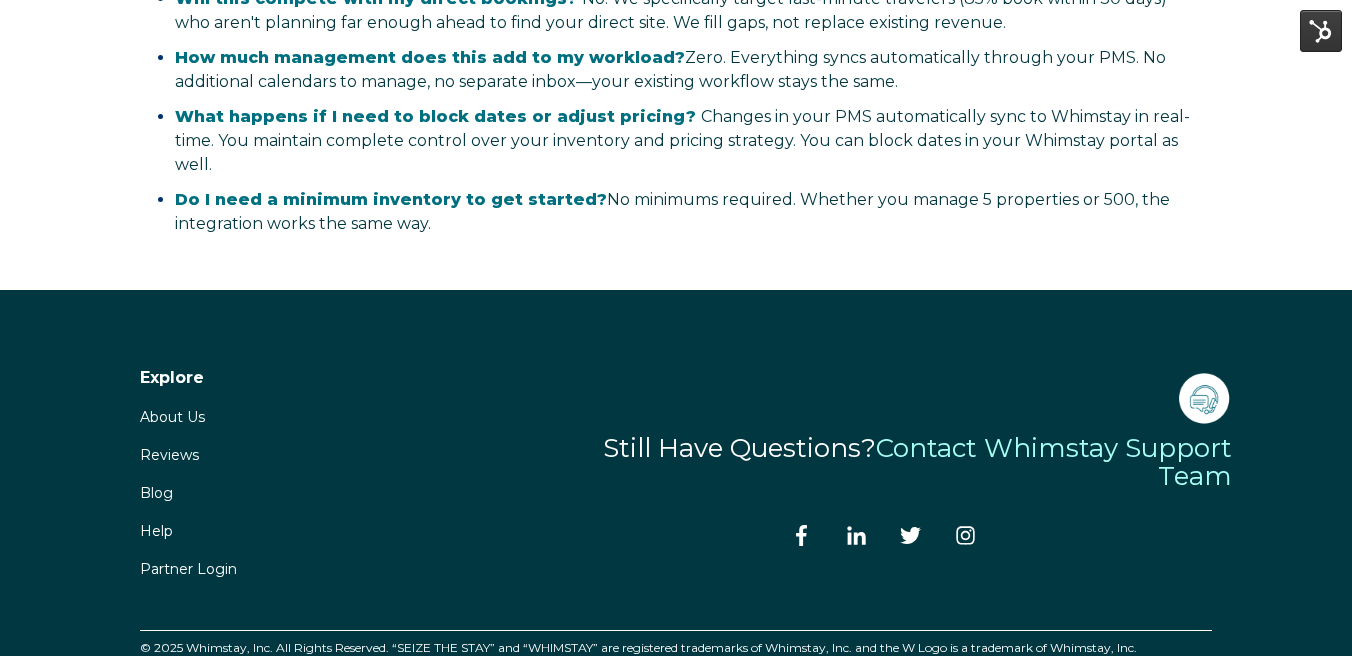scroll, scrollTop: 4478, scrollLeft: 0, axis: vertical 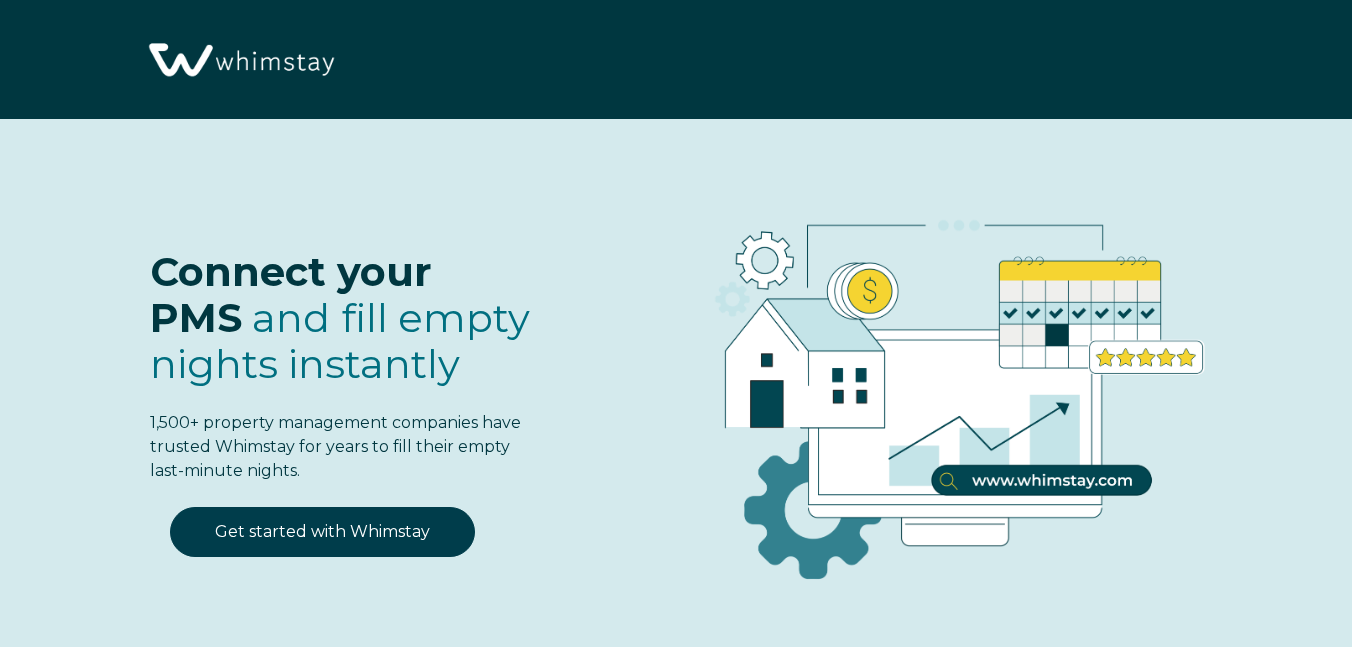 select on "US" 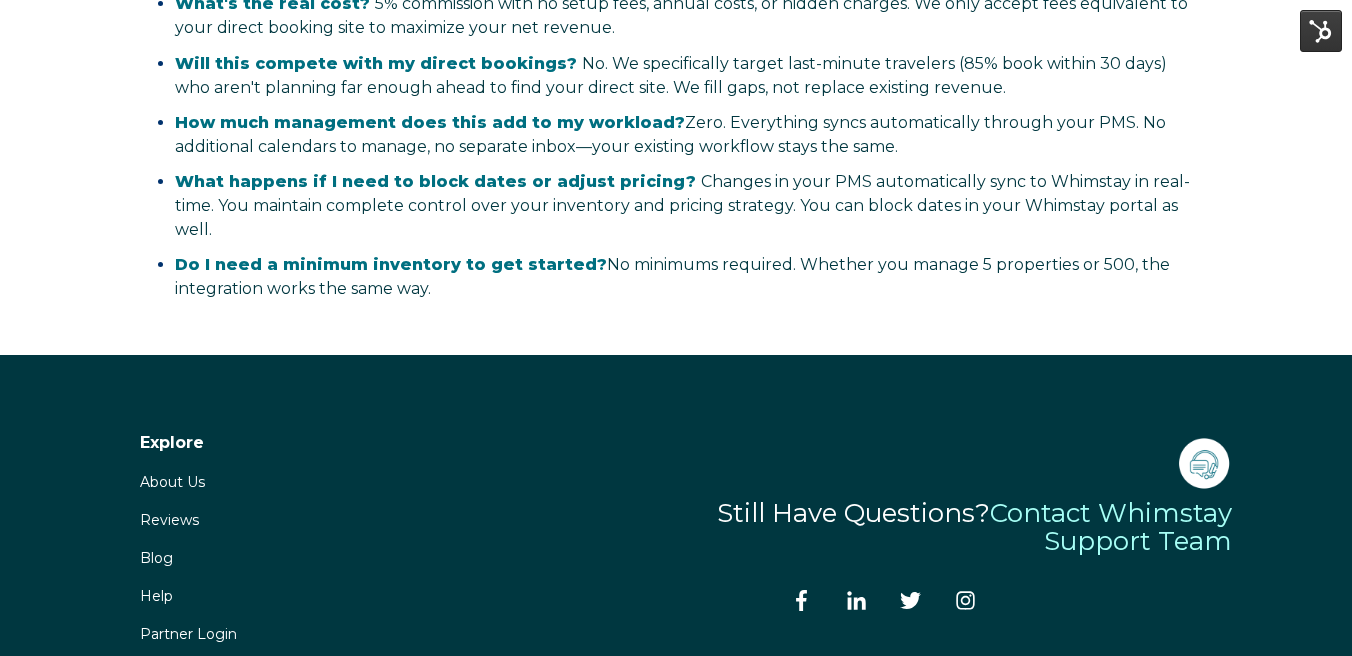 scroll, scrollTop: 4478, scrollLeft: 0, axis: vertical 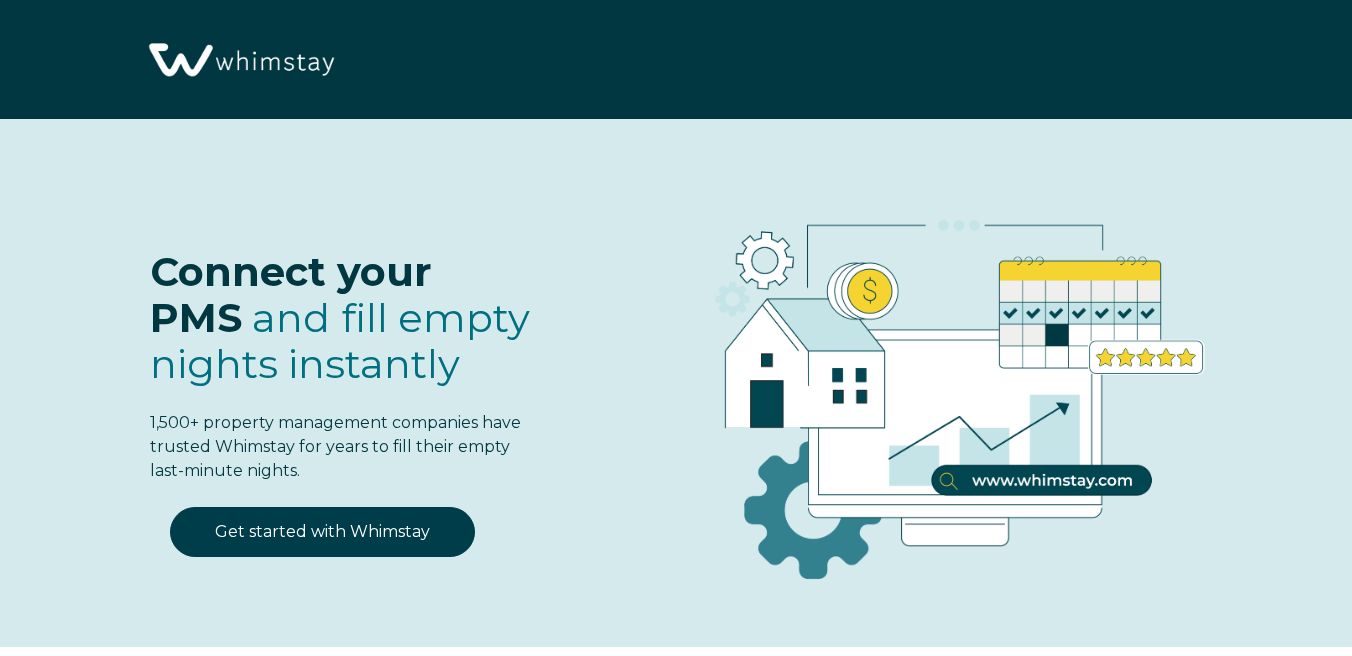 select on "US" 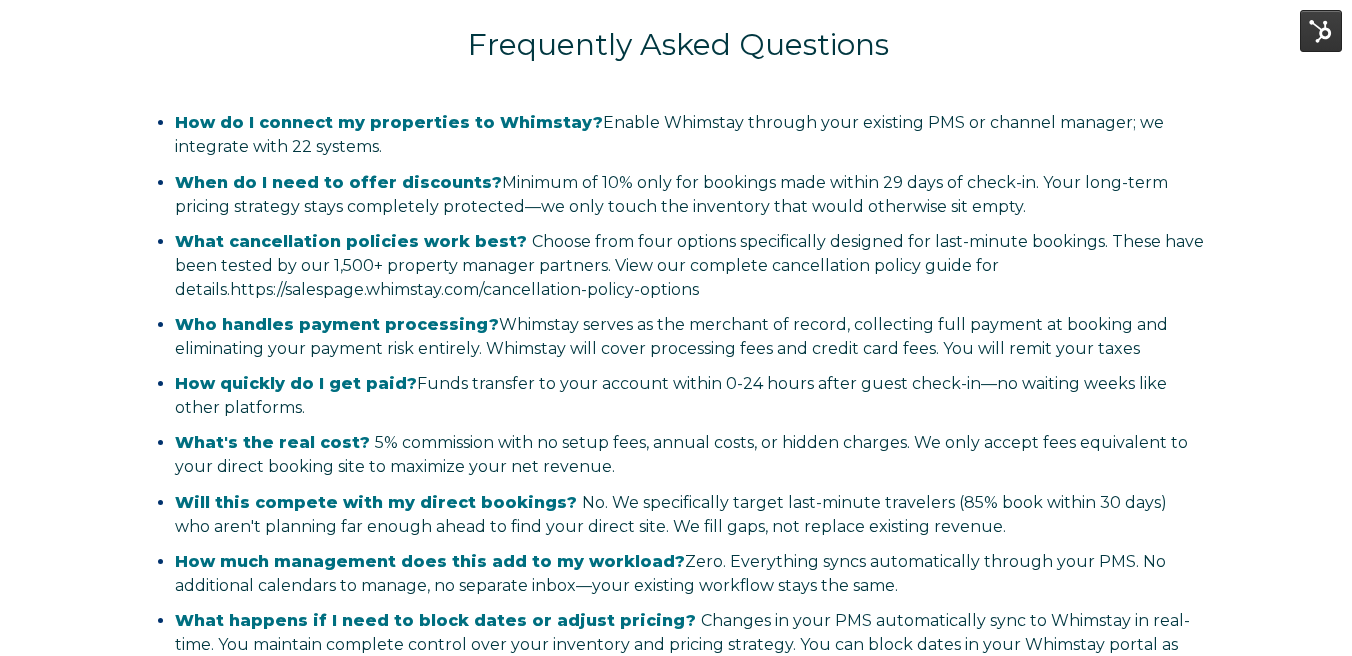 scroll, scrollTop: 4478, scrollLeft: 0, axis: vertical 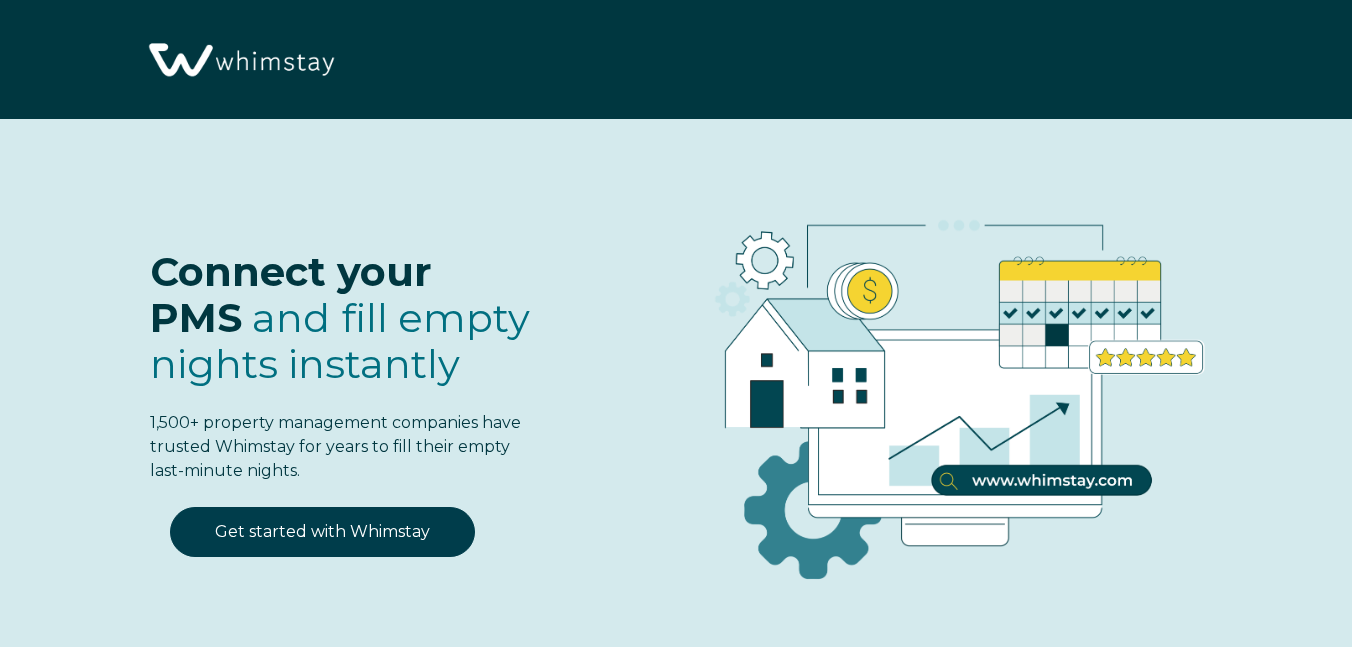 select on "US" 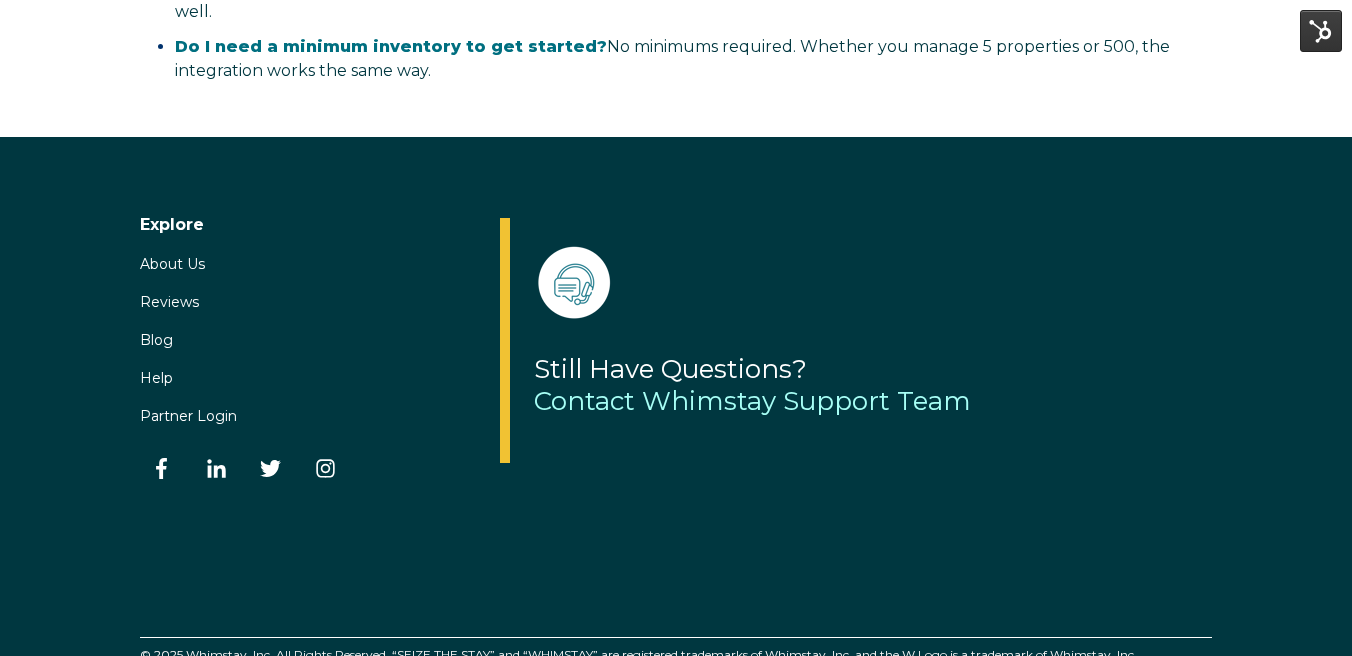 scroll, scrollTop: 4589, scrollLeft: 0, axis: vertical 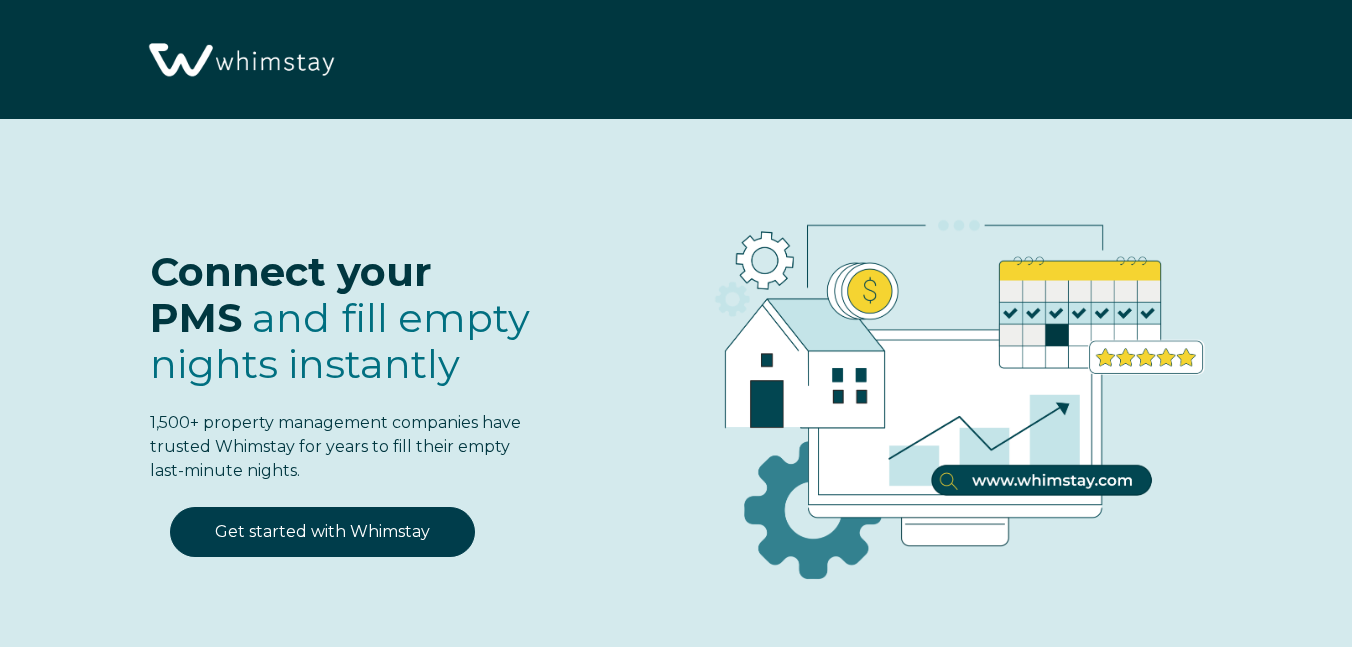 select on "US" 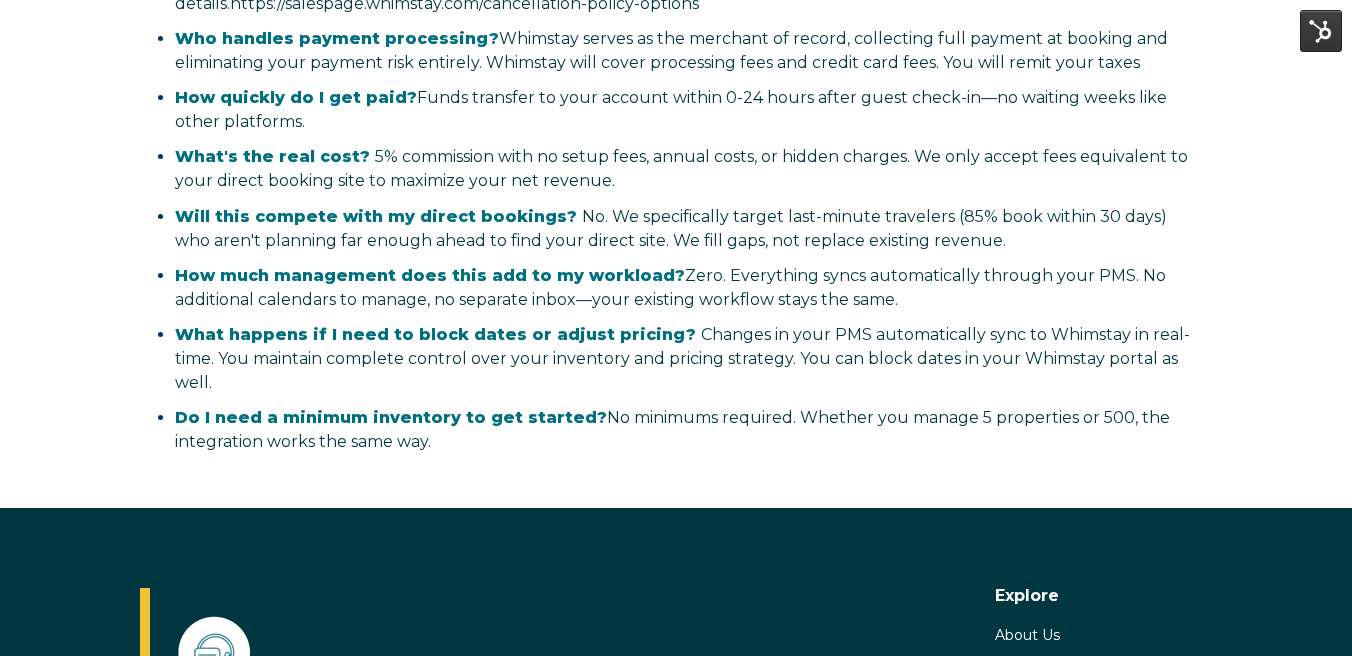 scroll, scrollTop: 4637, scrollLeft: 0, axis: vertical 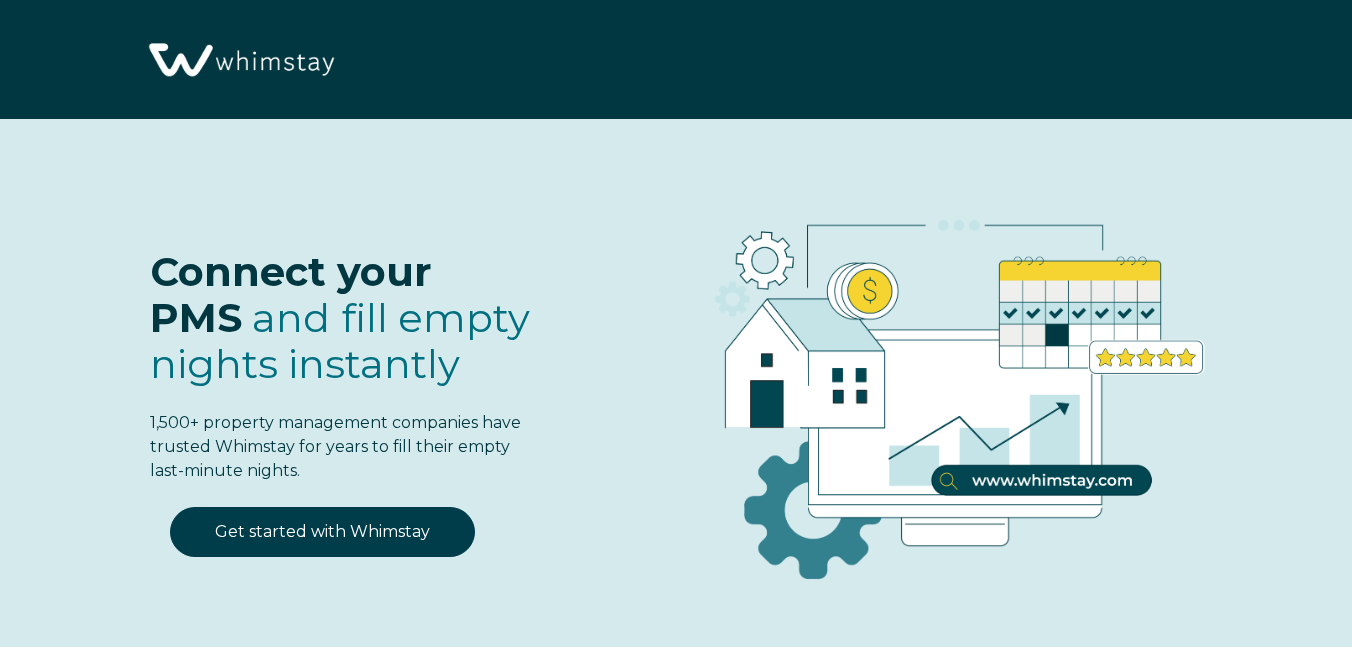 select on "US" 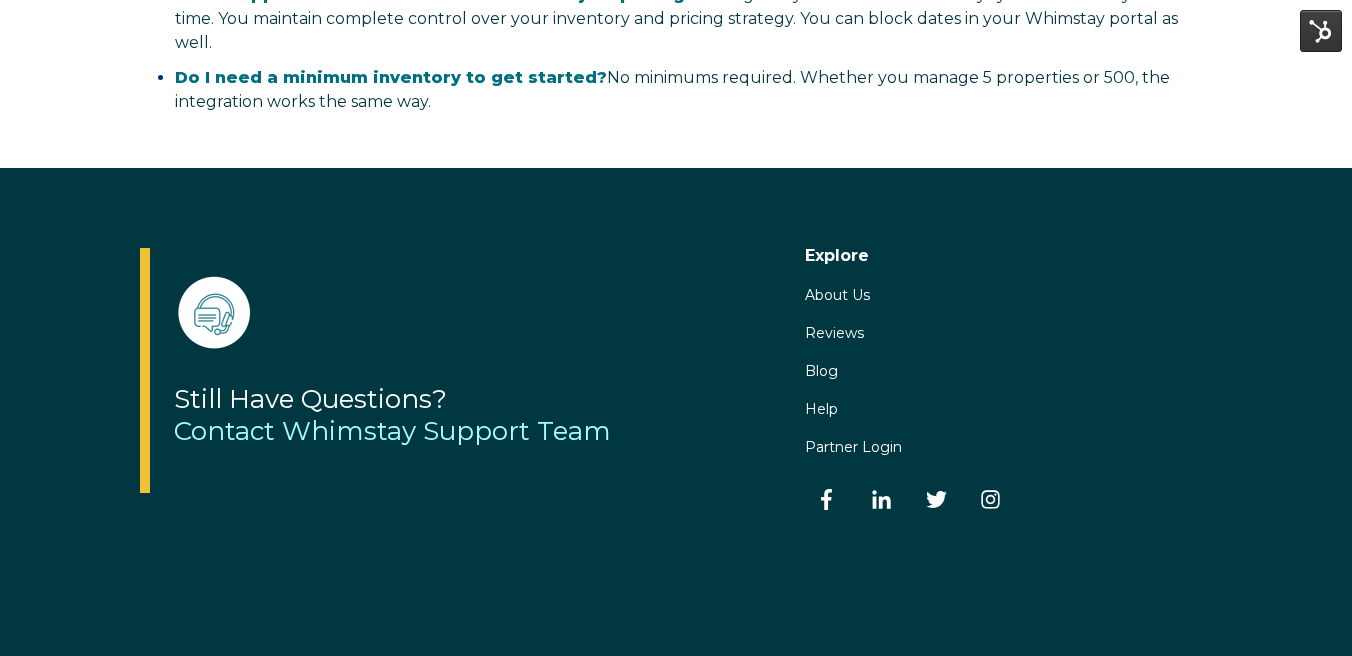 scroll, scrollTop: 4697, scrollLeft: 0, axis: vertical 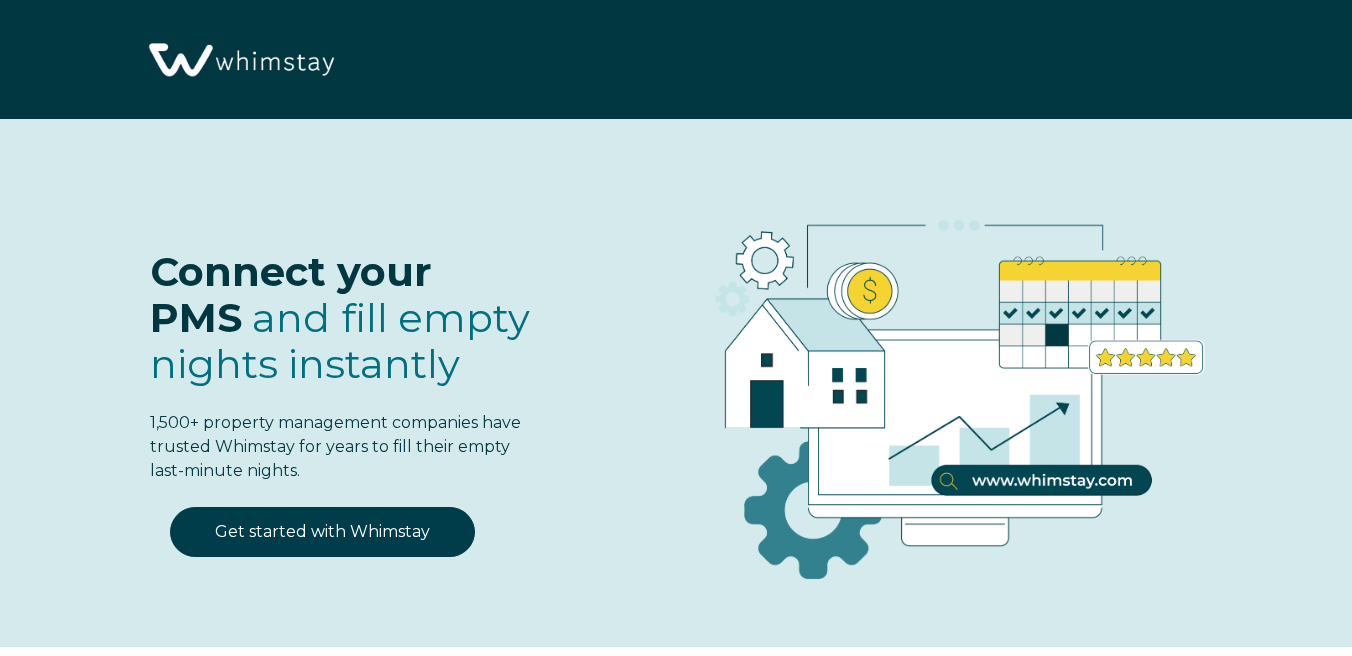 select on "US" 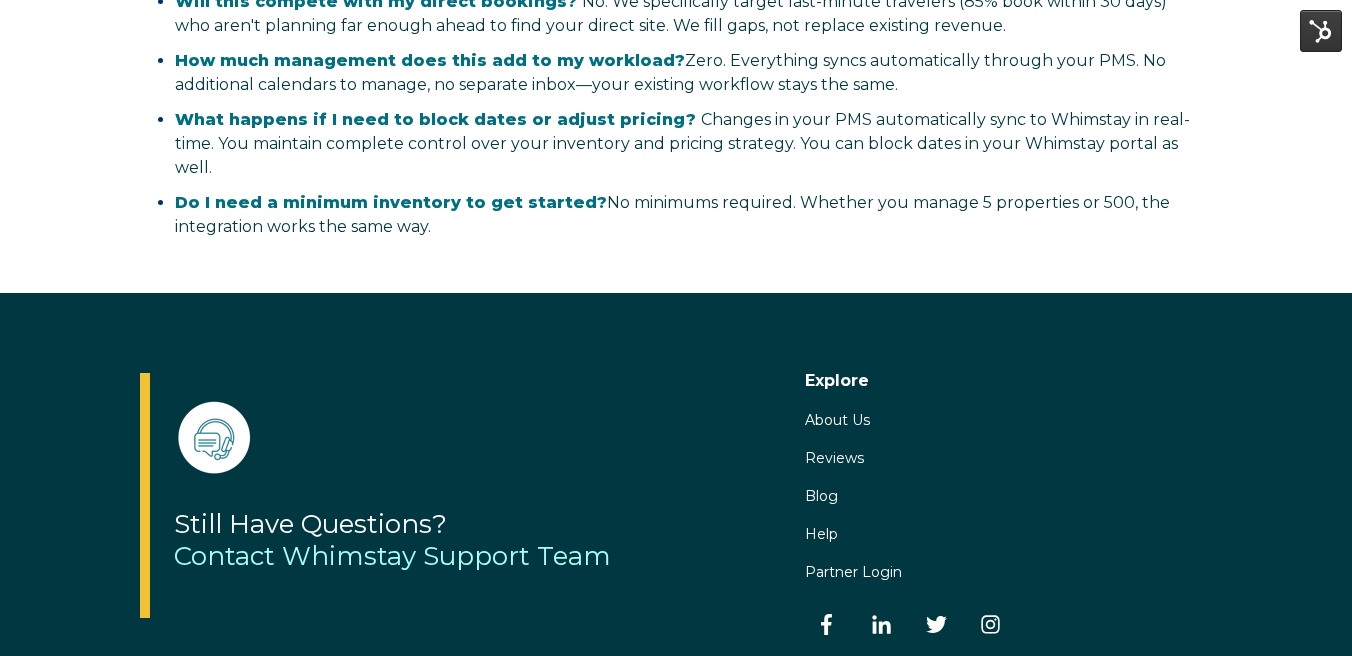scroll, scrollTop: 4534, scrollLeft: 0, axis: vertical 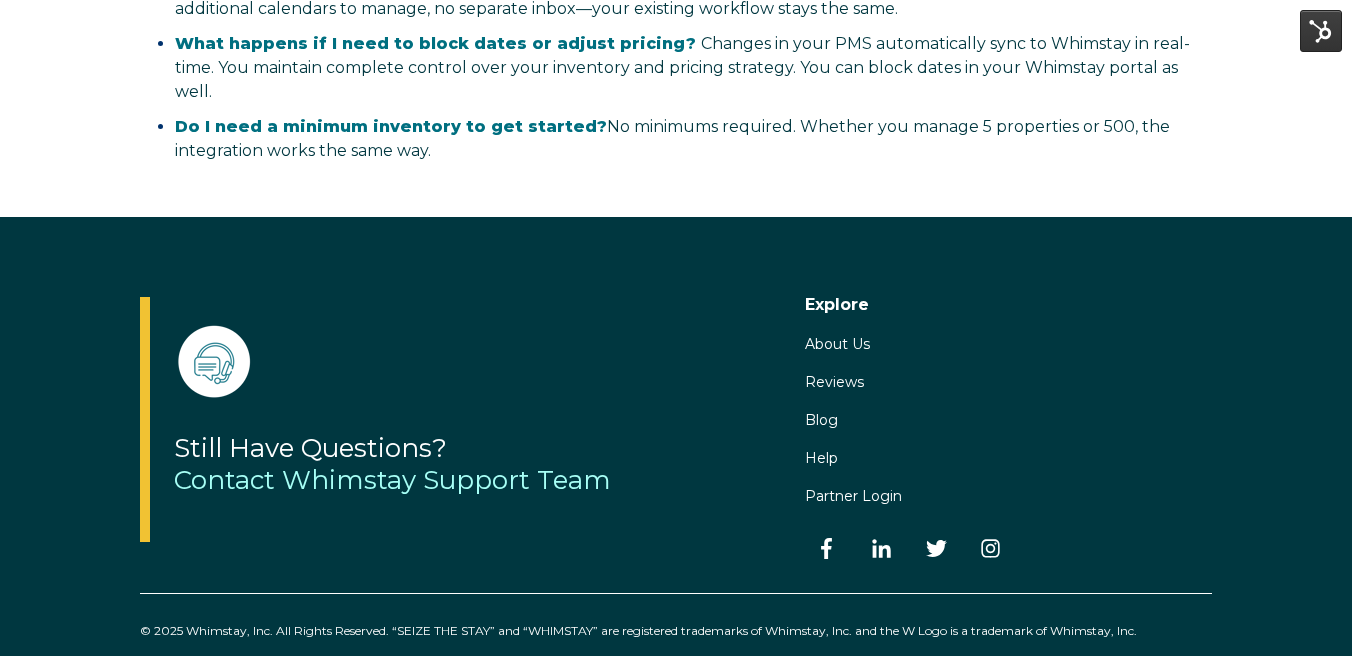 click on "Reviews" at bounding box center [1008, 394] 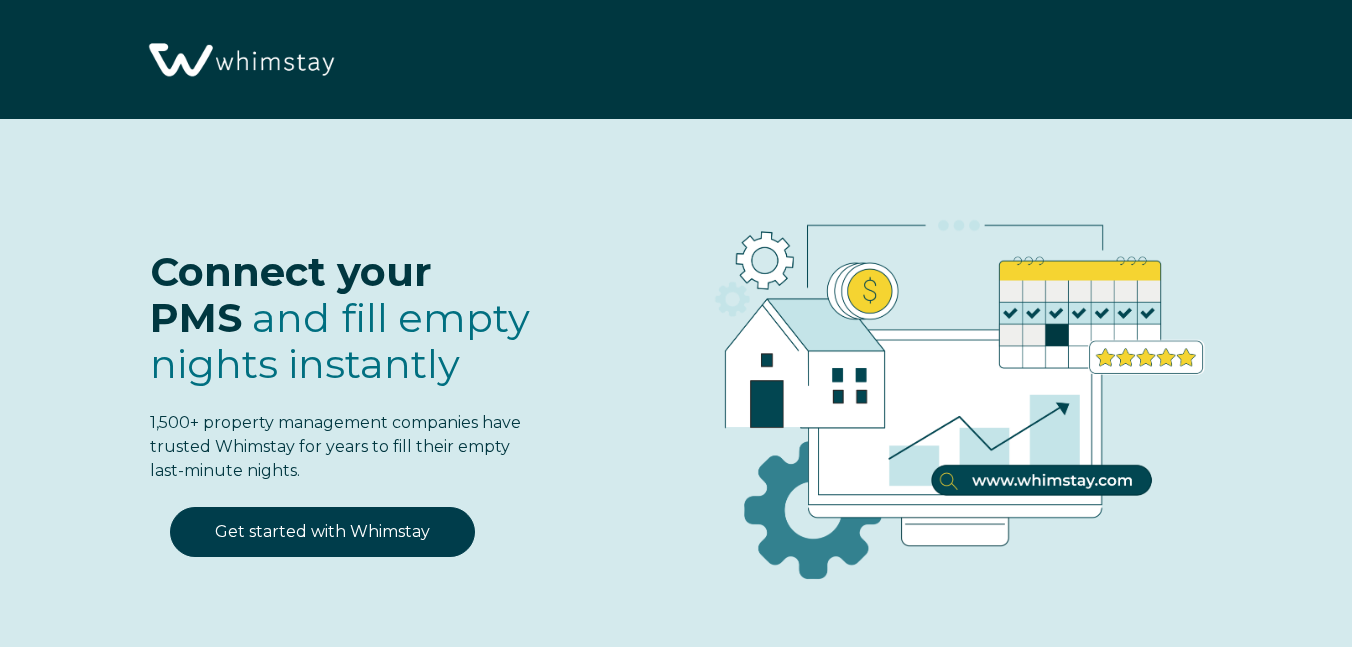 select on "US" 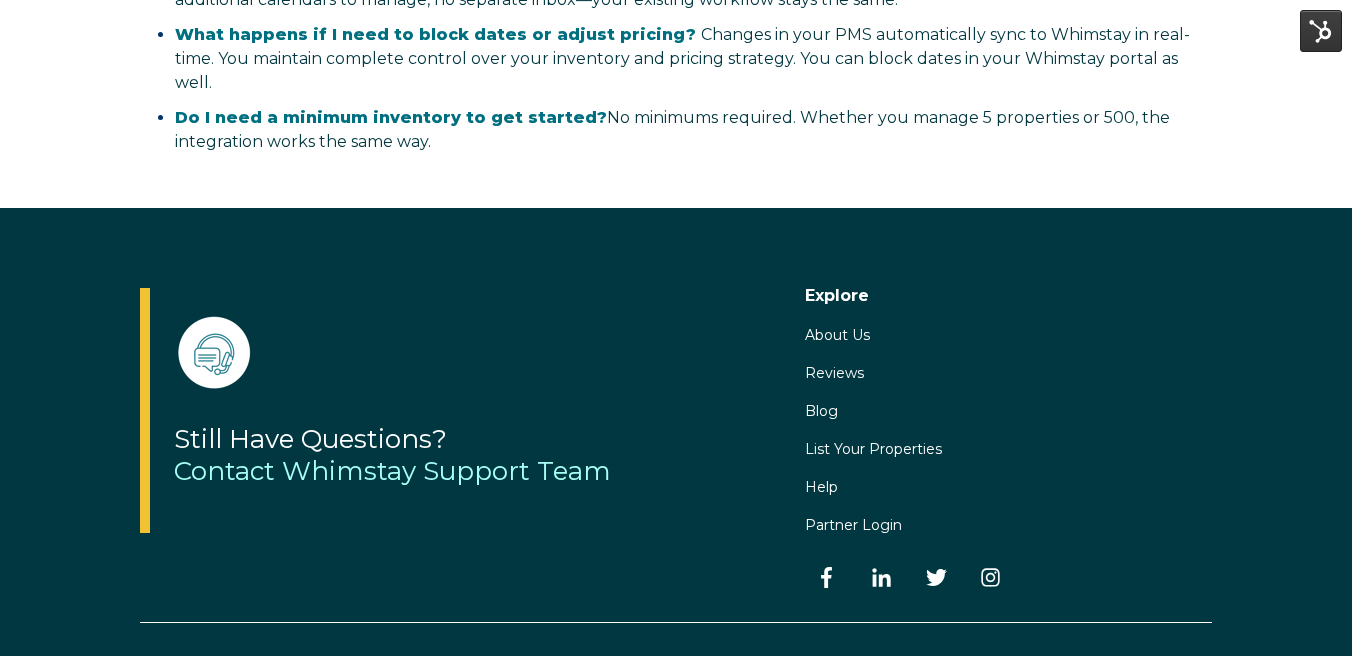 scroll, scrollTop: 4572, scrollLeft: 0, axis: vertical 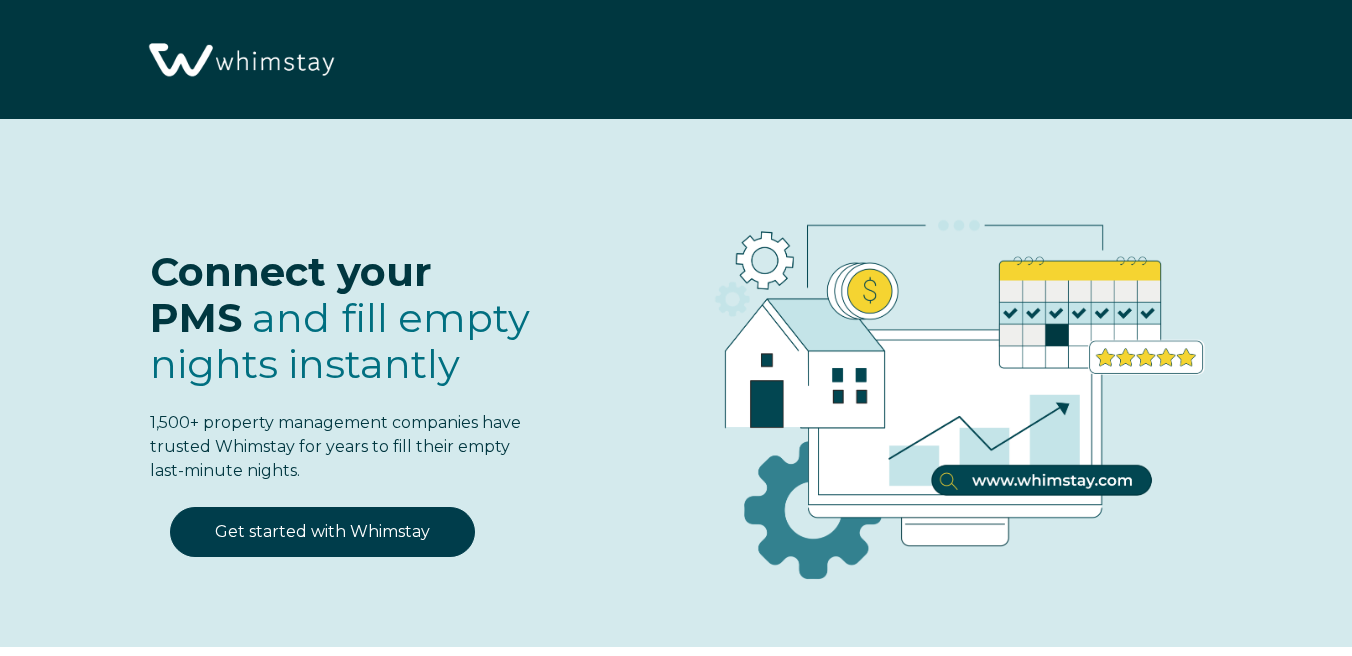 select on "US" 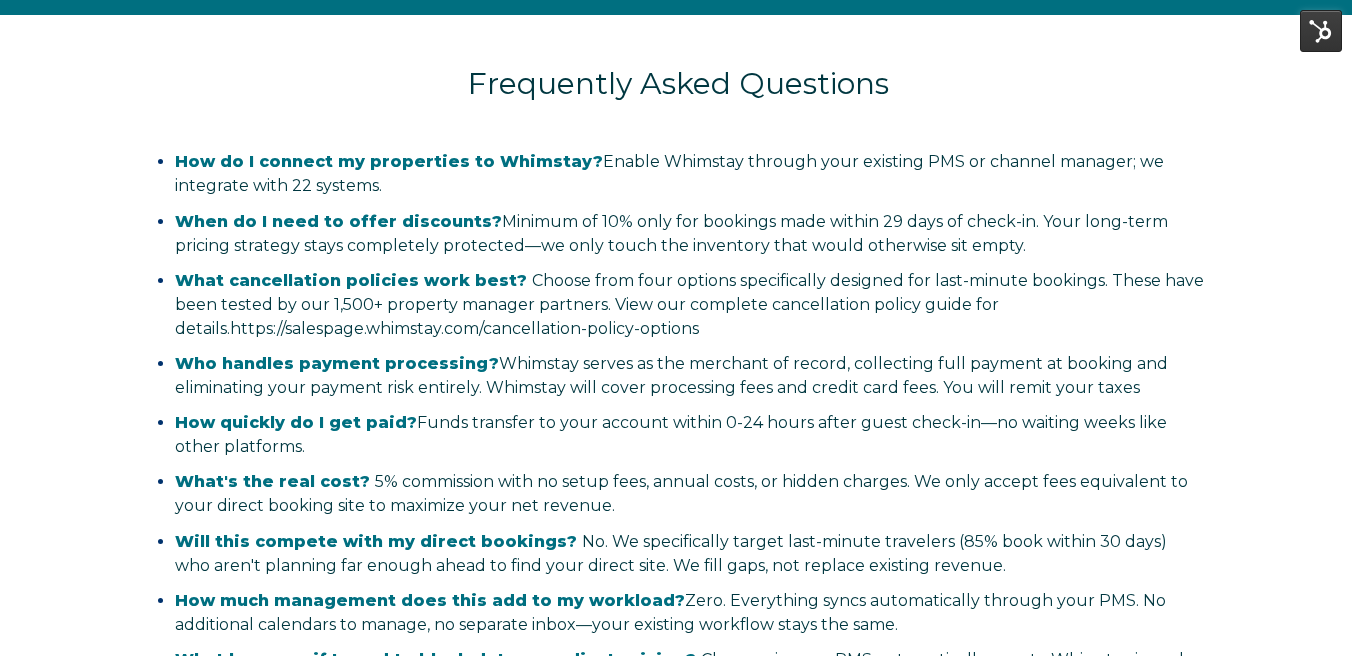 scroll, scrollTop: 4592, scrollLeft: 0, axis: vertical 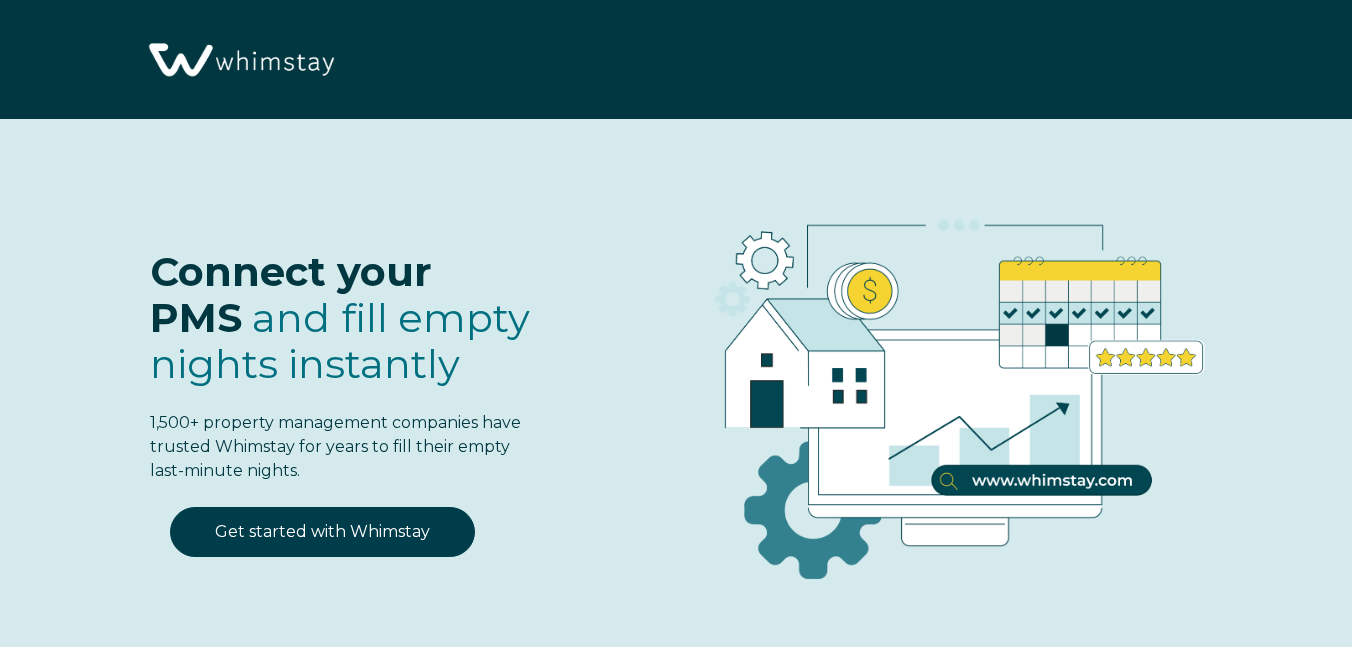 select on "US" 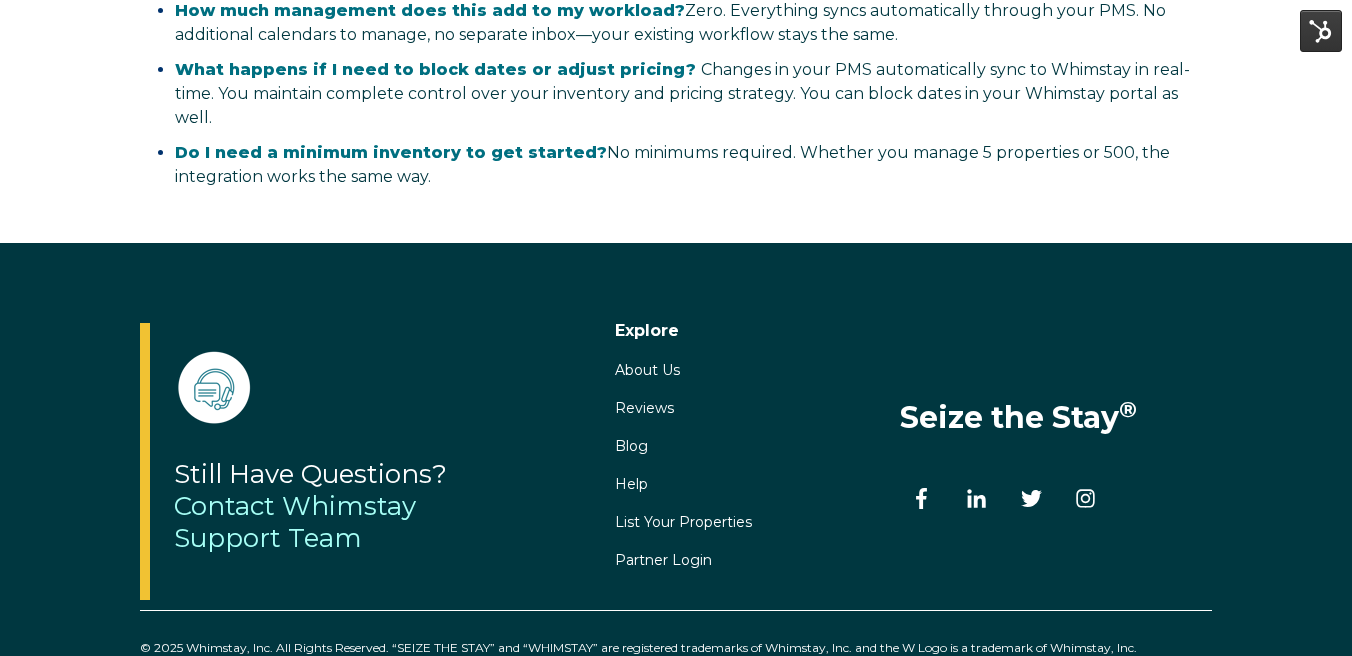 scroll, scrollTop: 4525, scrollLeft: 0, axis: vertical 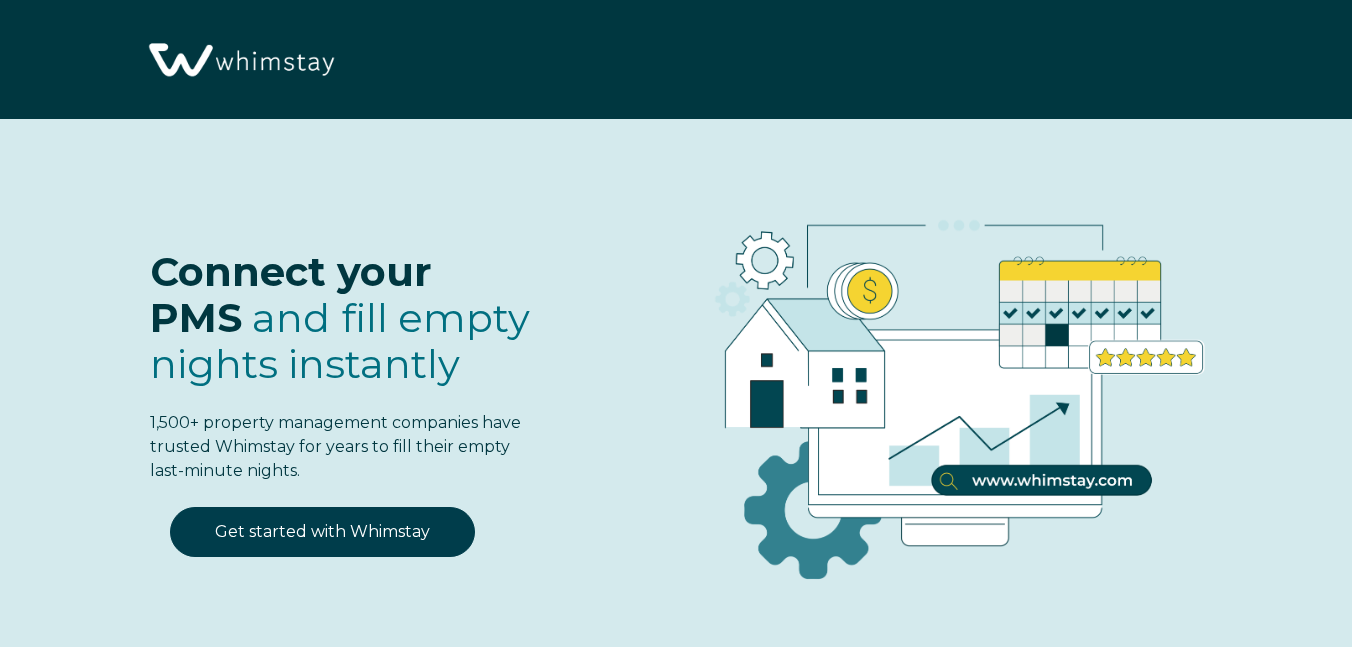select on "US" 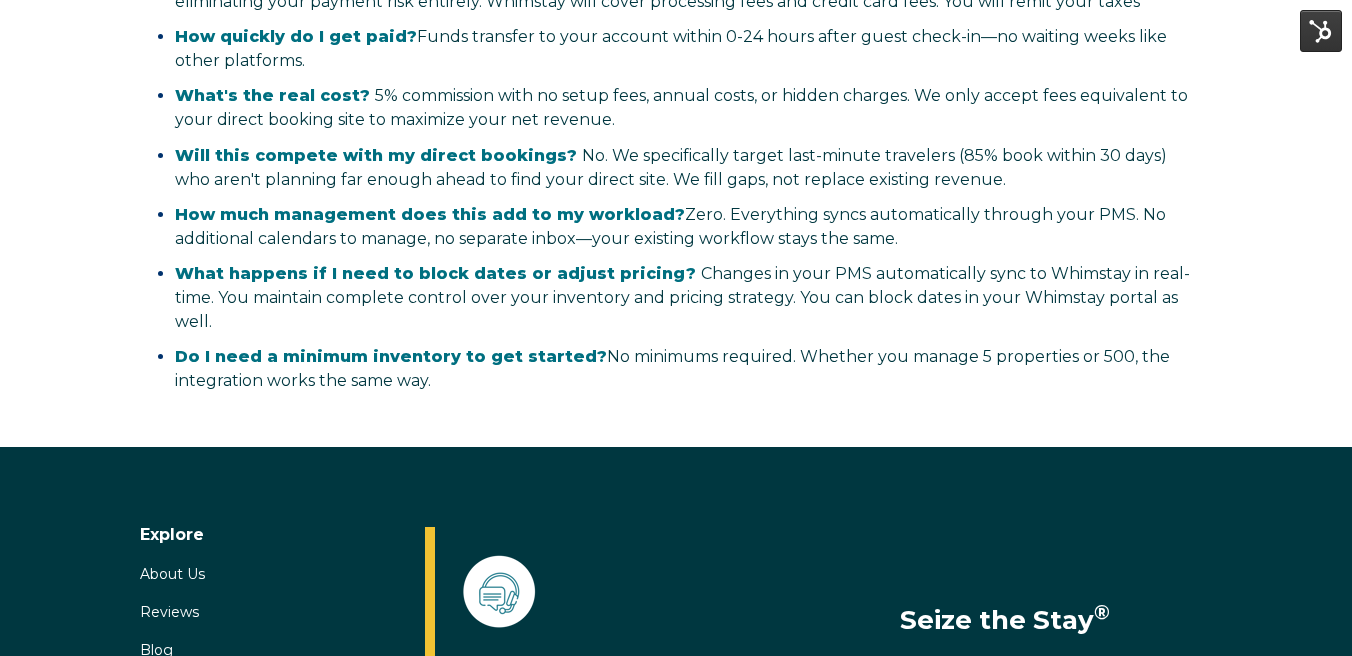 scroll, scrollTop: 4525, scrollLeft: 0, axis: vertical 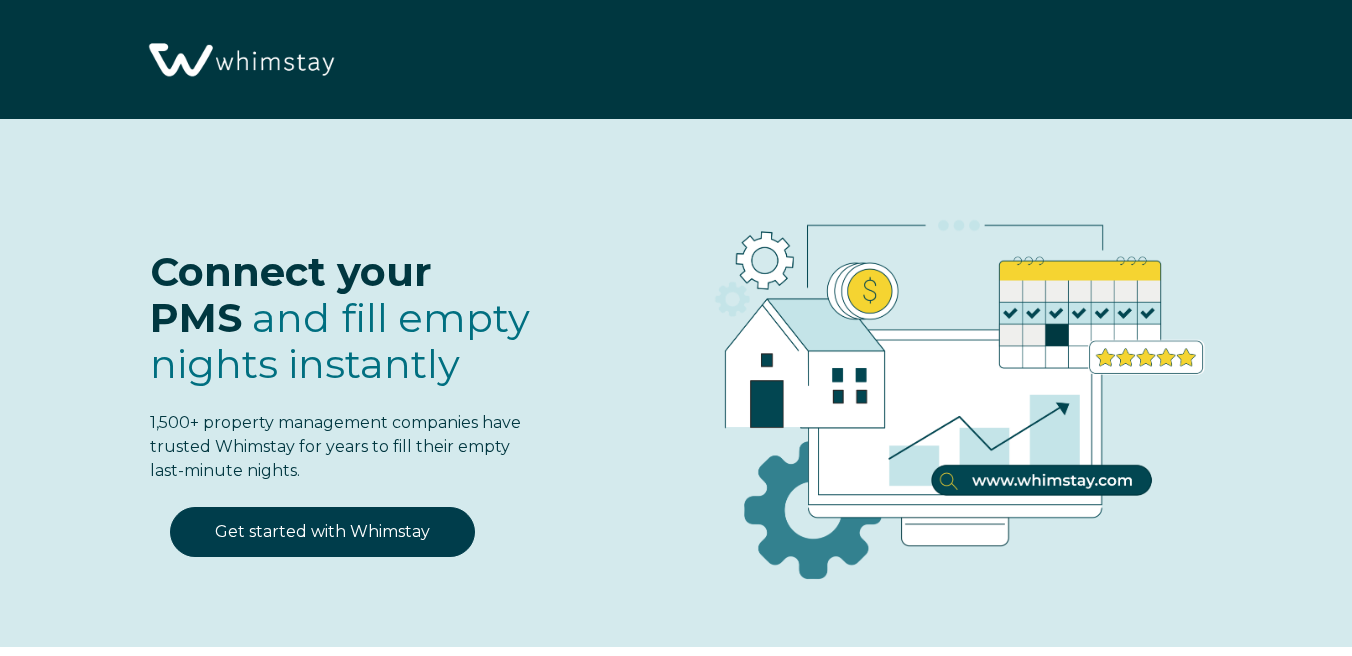 select on "US" 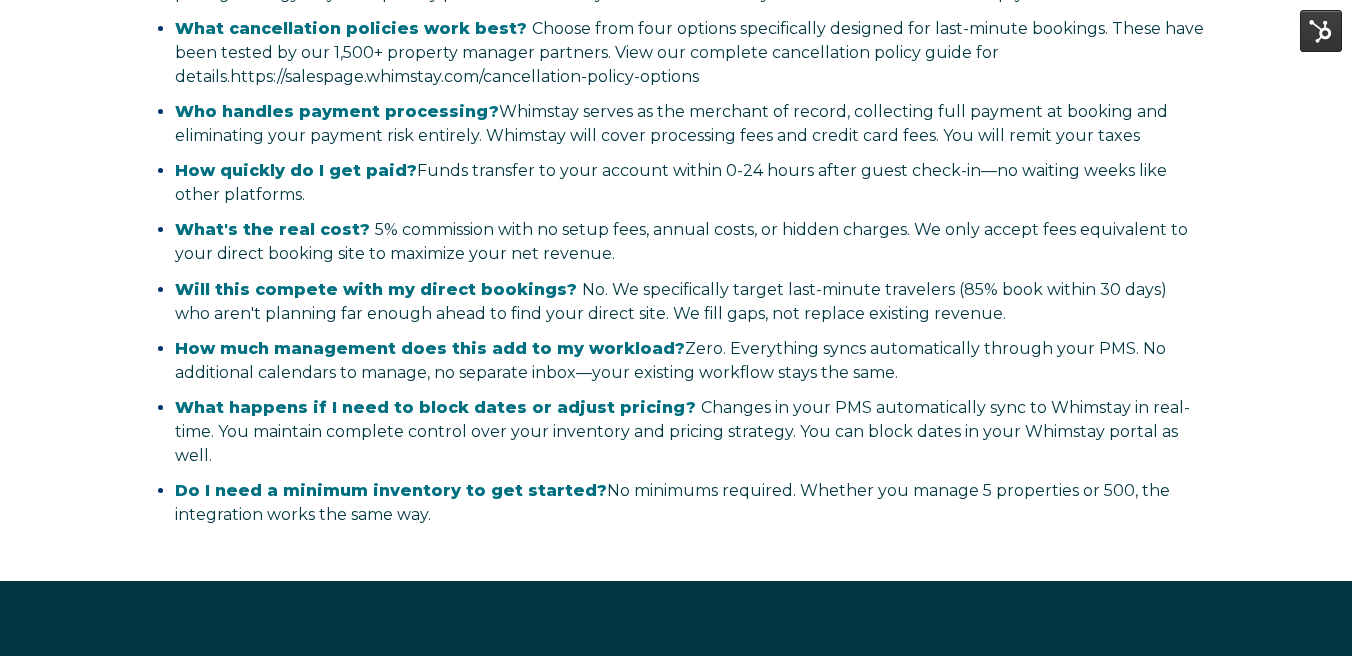 scroll, scrollTop: 4525, scrollLeft: 0, axis: vertical 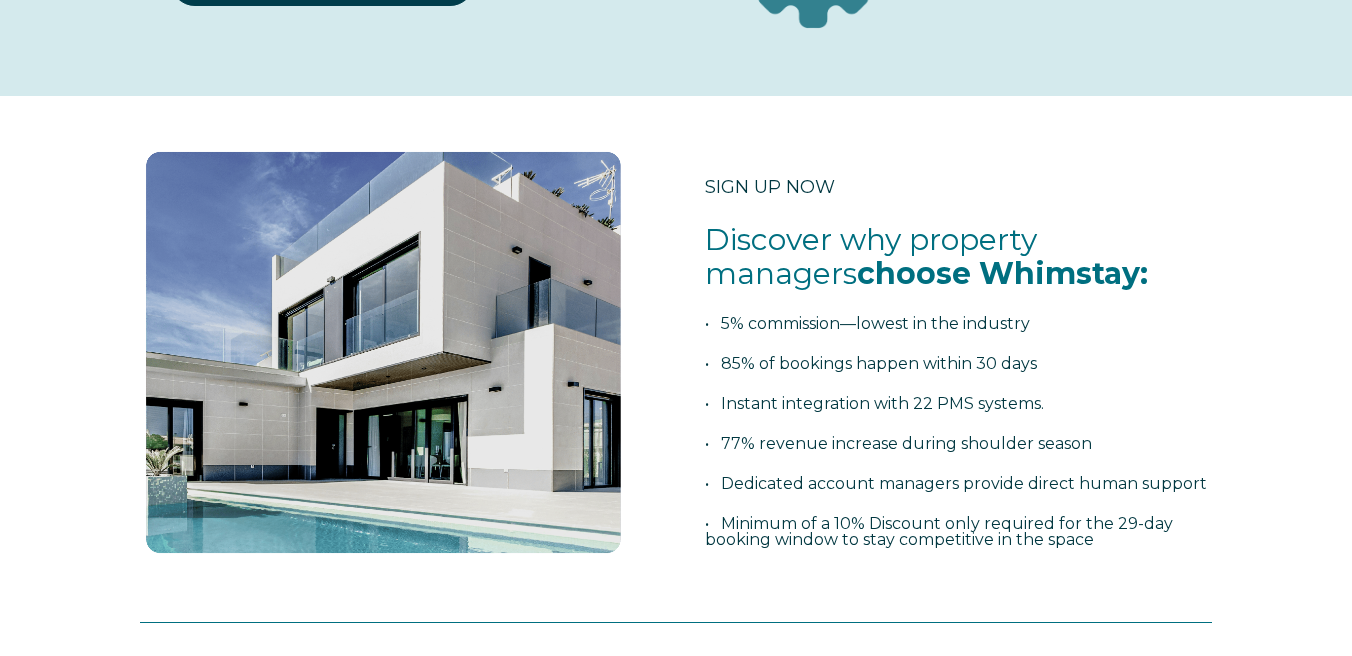 select on "US" 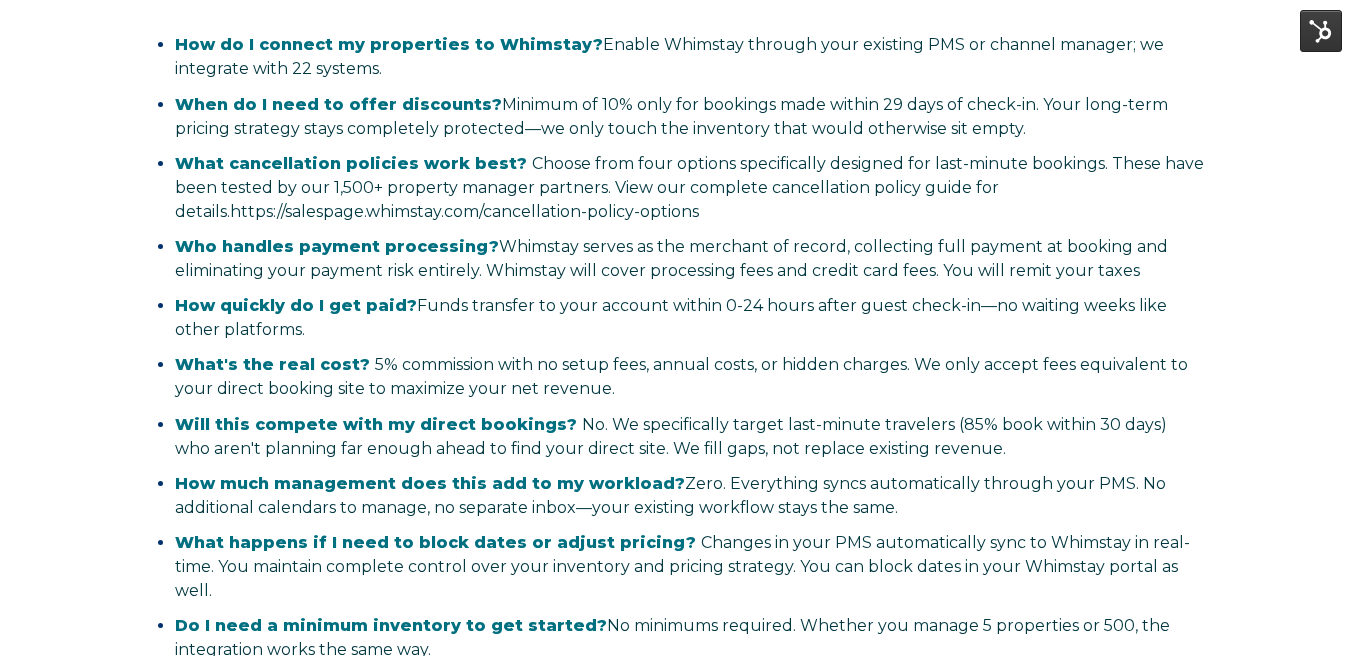 scroll, scrollTop: 4525, scrollLeft: 0, axis: vertical 